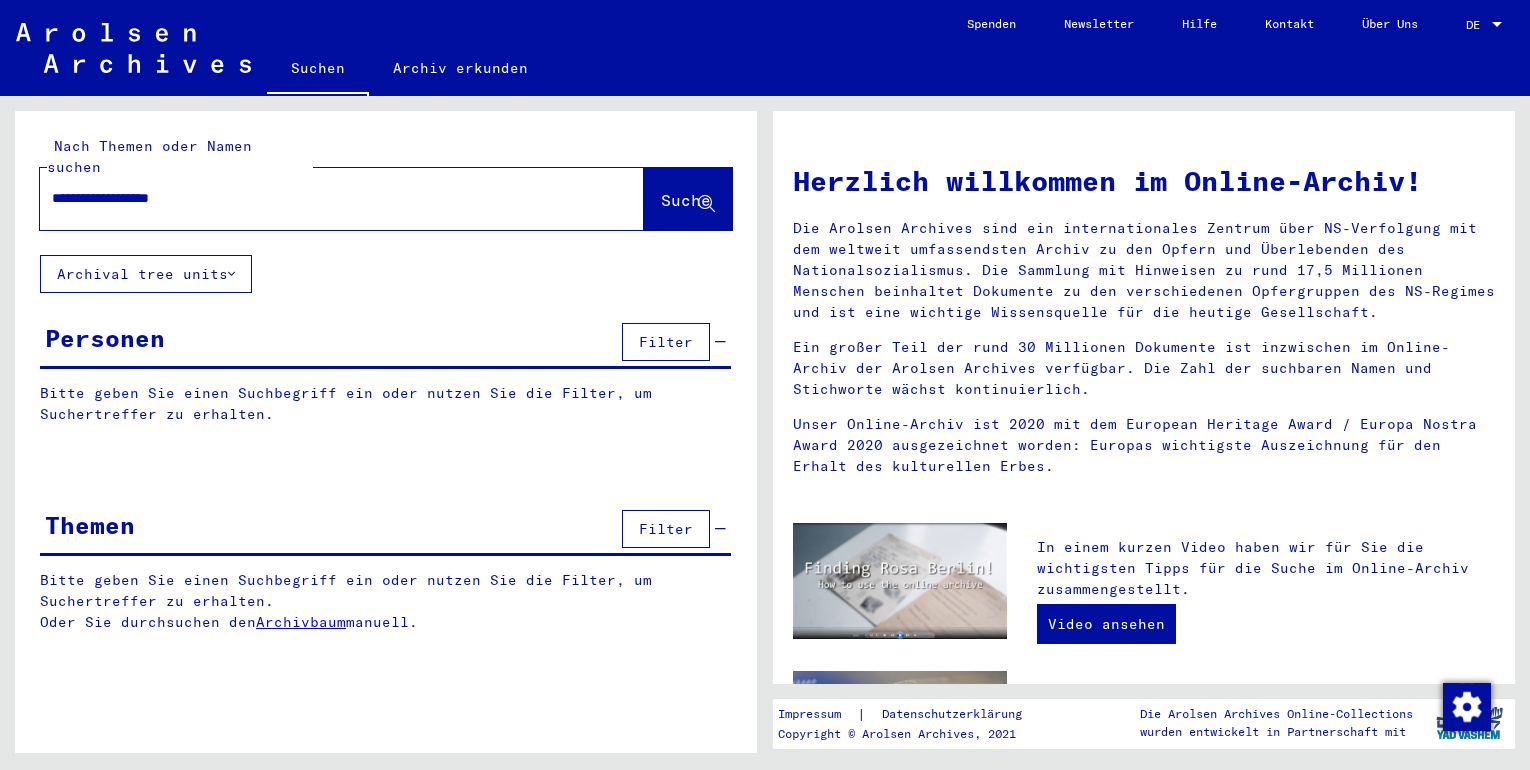scroll, scrollTop: 0, scrollLeft: 0, axis: both 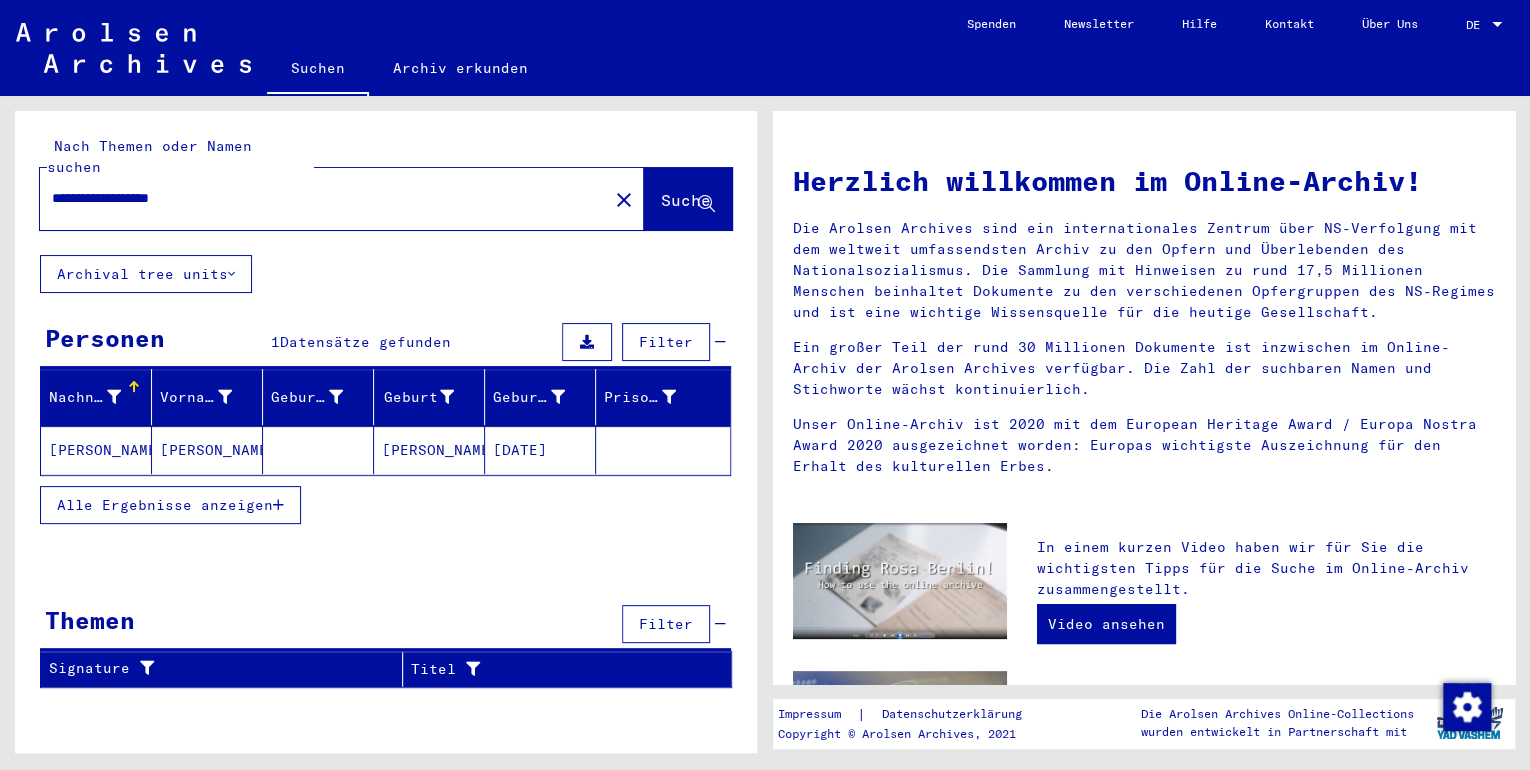 click 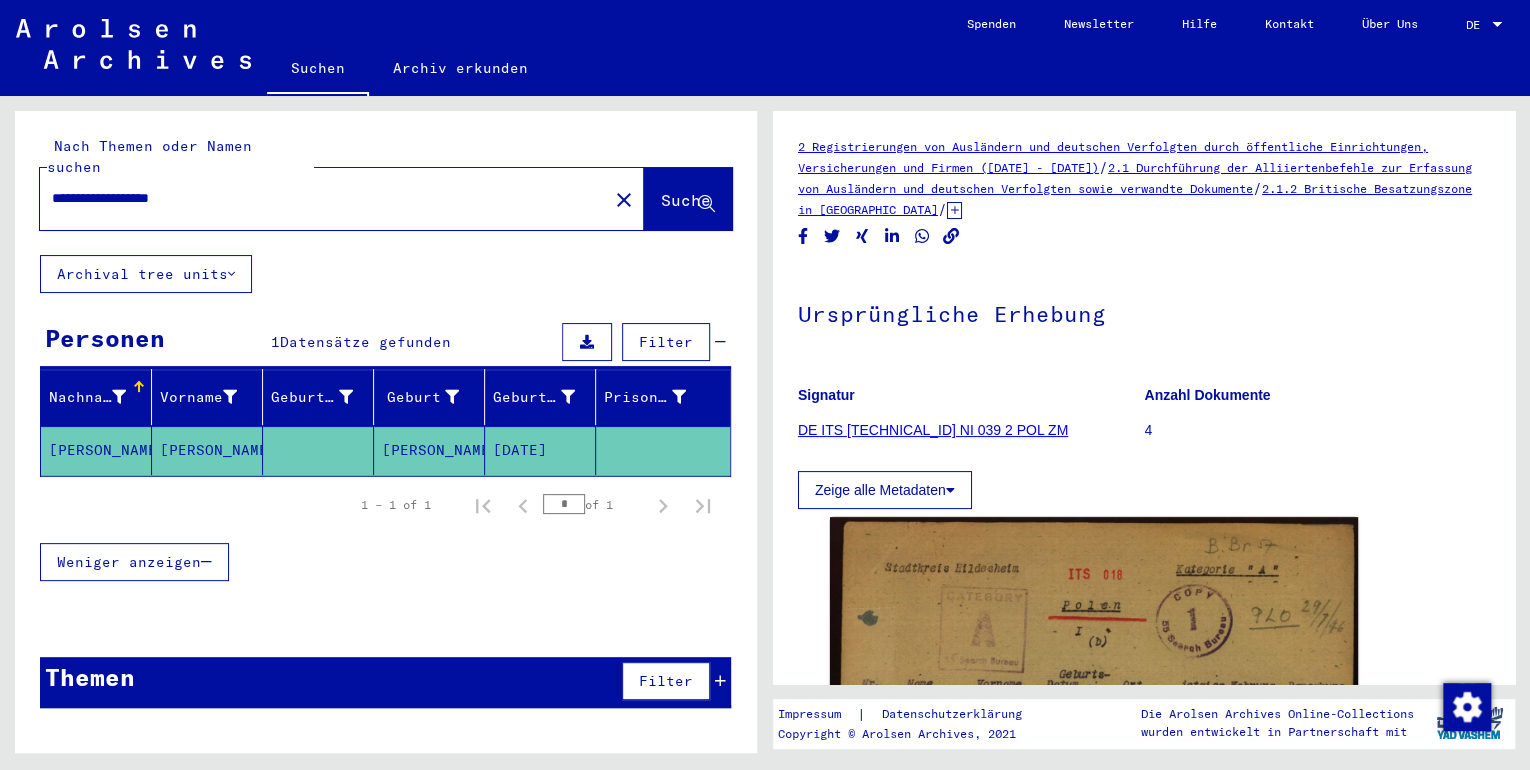 scroll, scrollTop: 0, scrollLeft: 0, axis: both 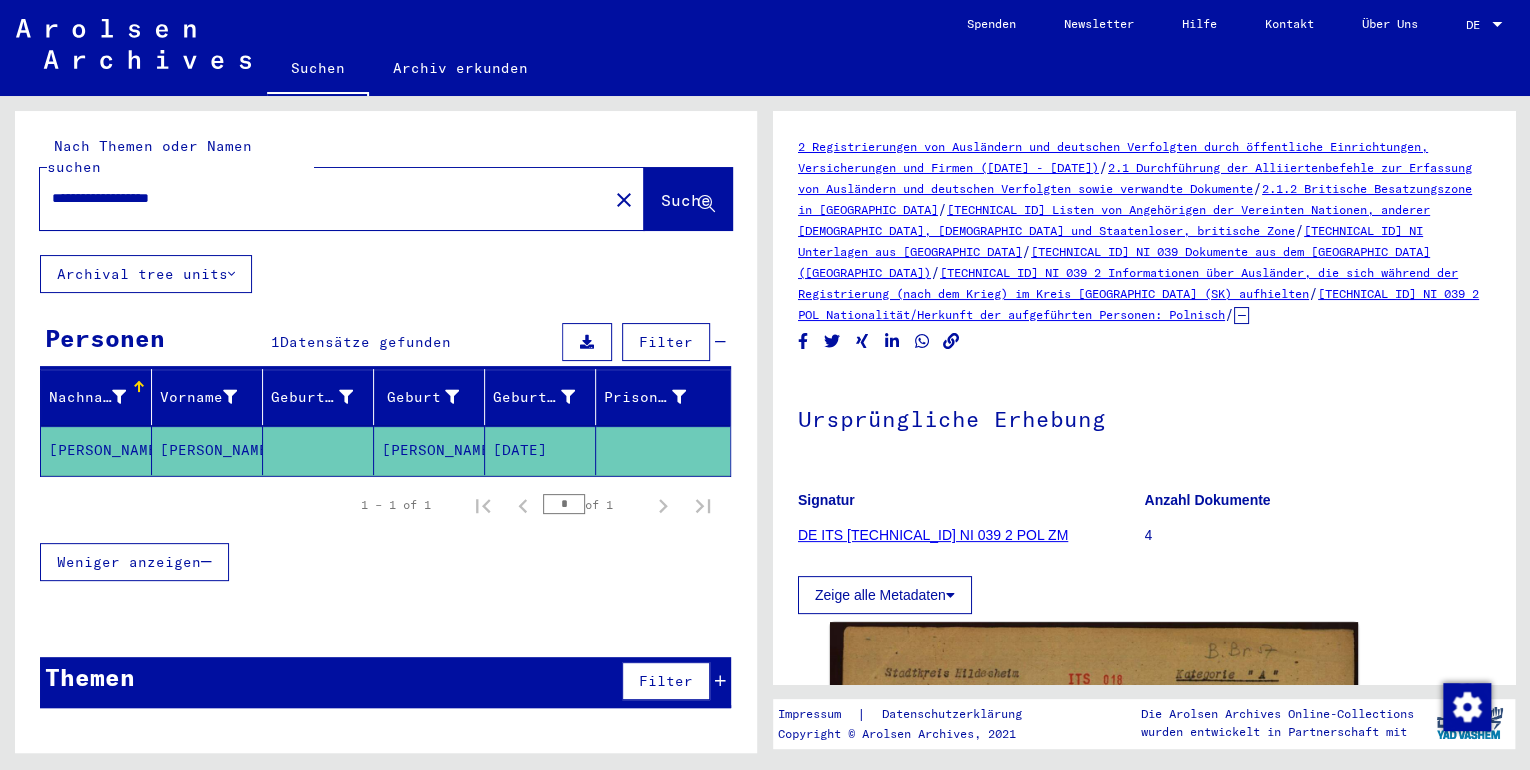 drag, startPoint x: 808, startPoint y: 268, endPoint x: 1078, endPoint y: 315, distance: 274.0602 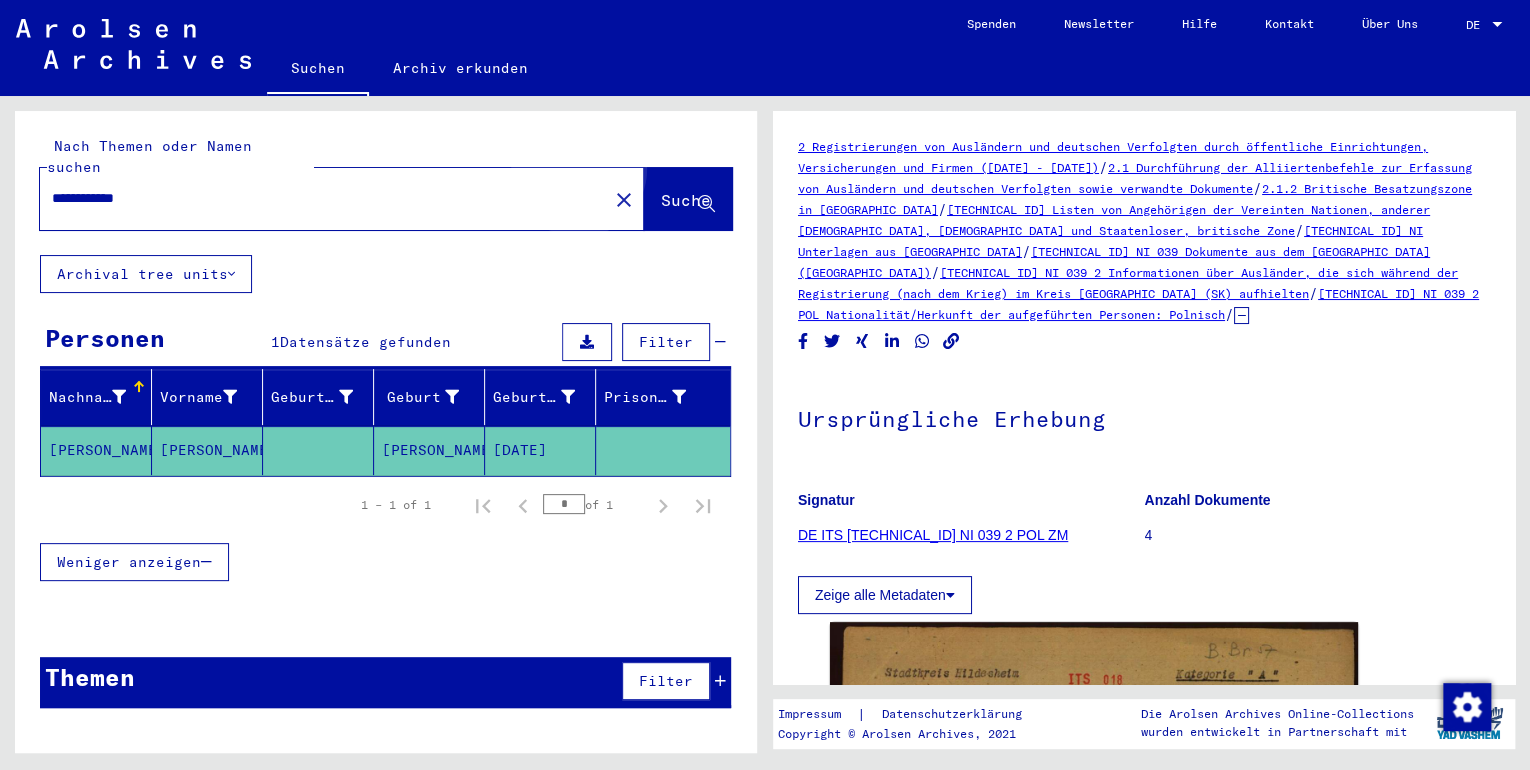click on "Suche" 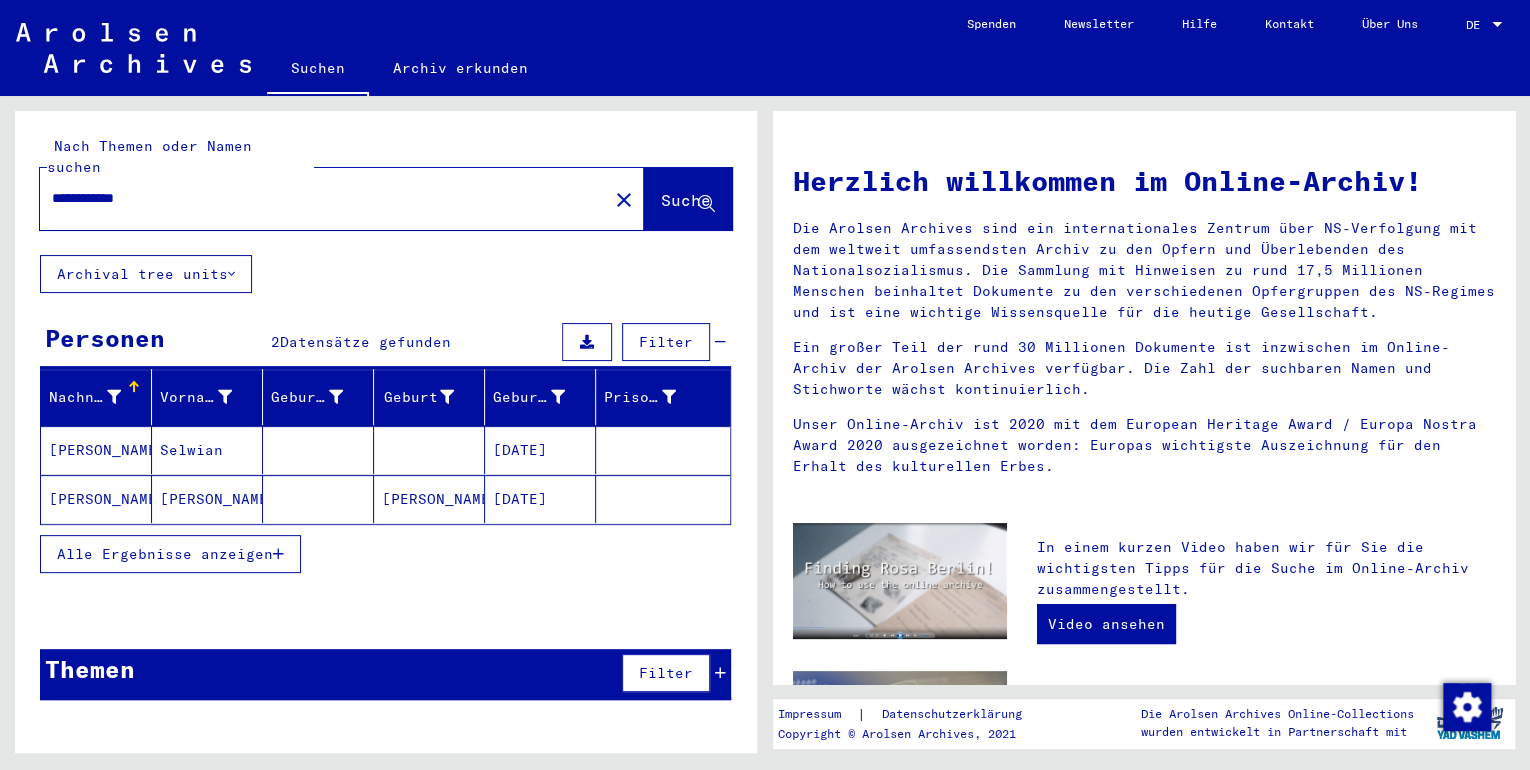 click at bounding box center (663, 499) 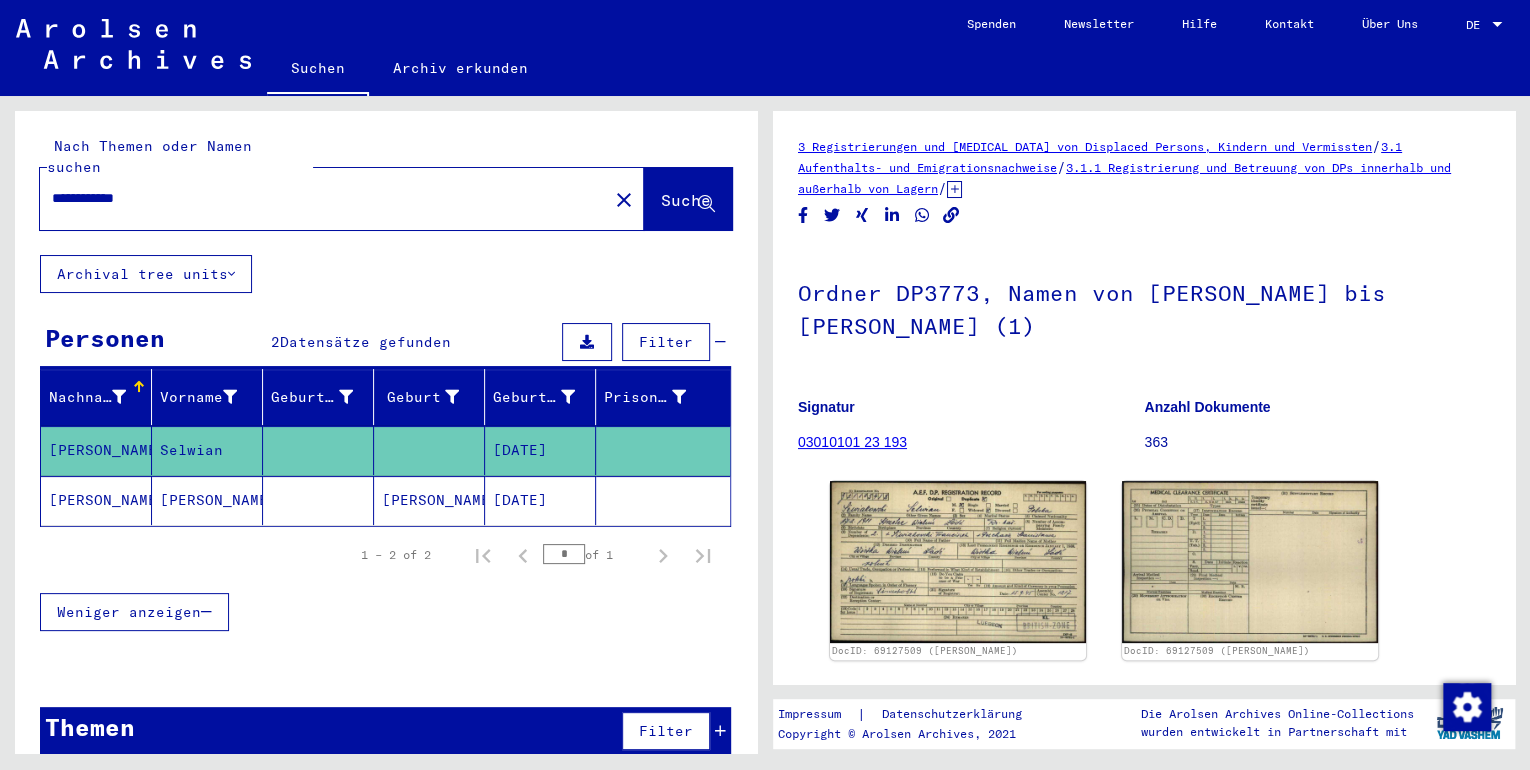 scroll, scrollTop: 0, scrollLeft: 0, axis: both 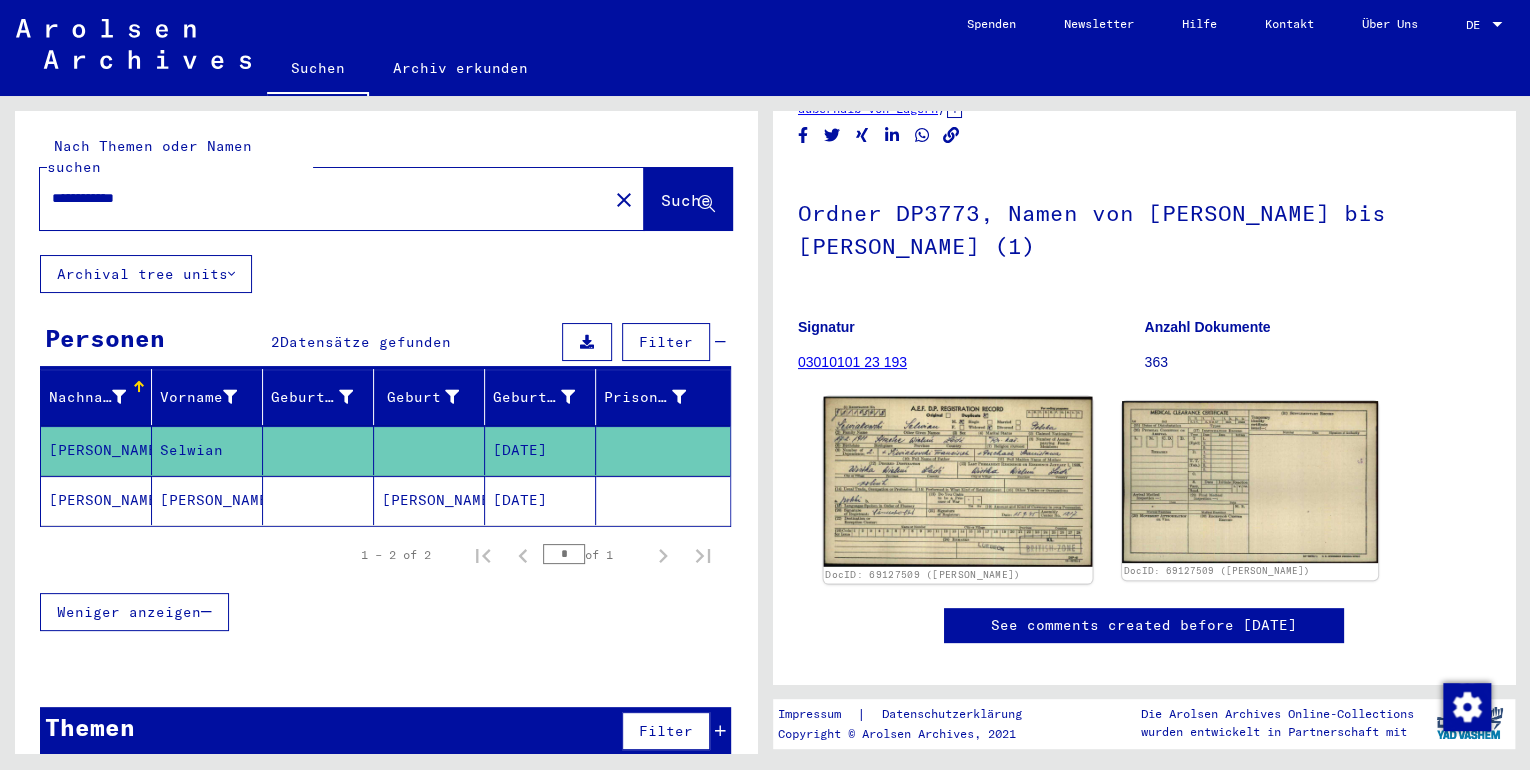 click 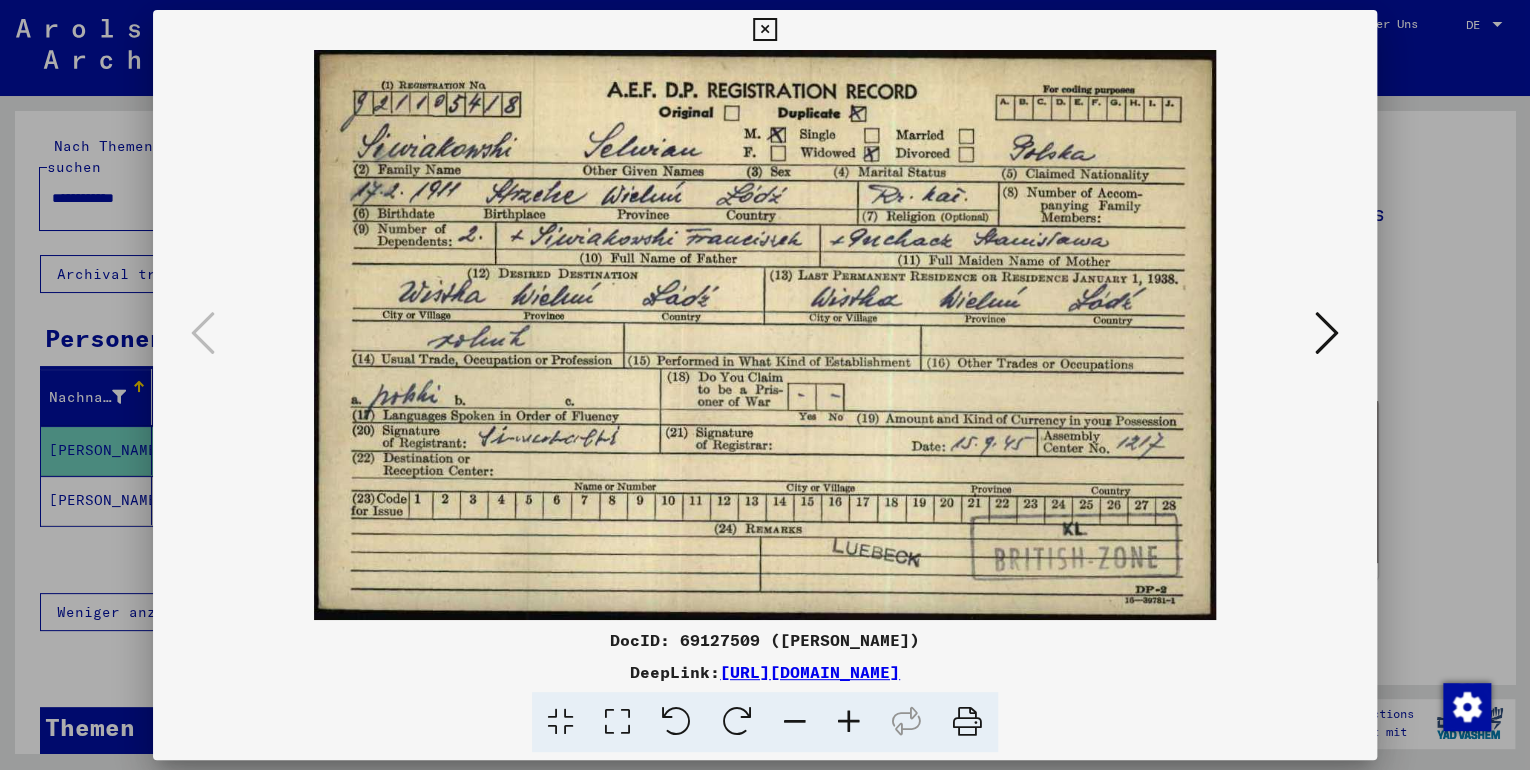 click at bounding box center (1327, 333) 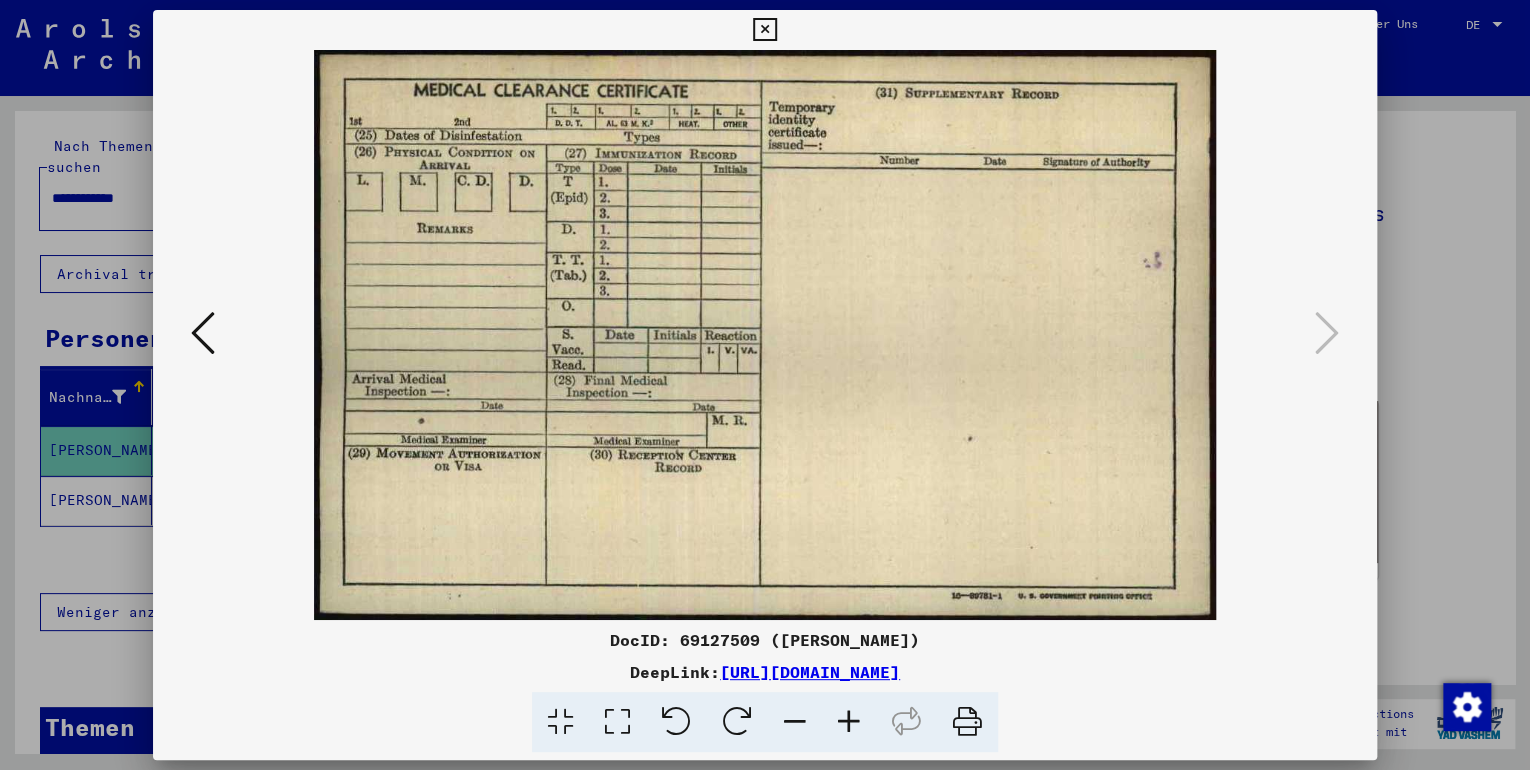 click at bounding box center (765, 385) 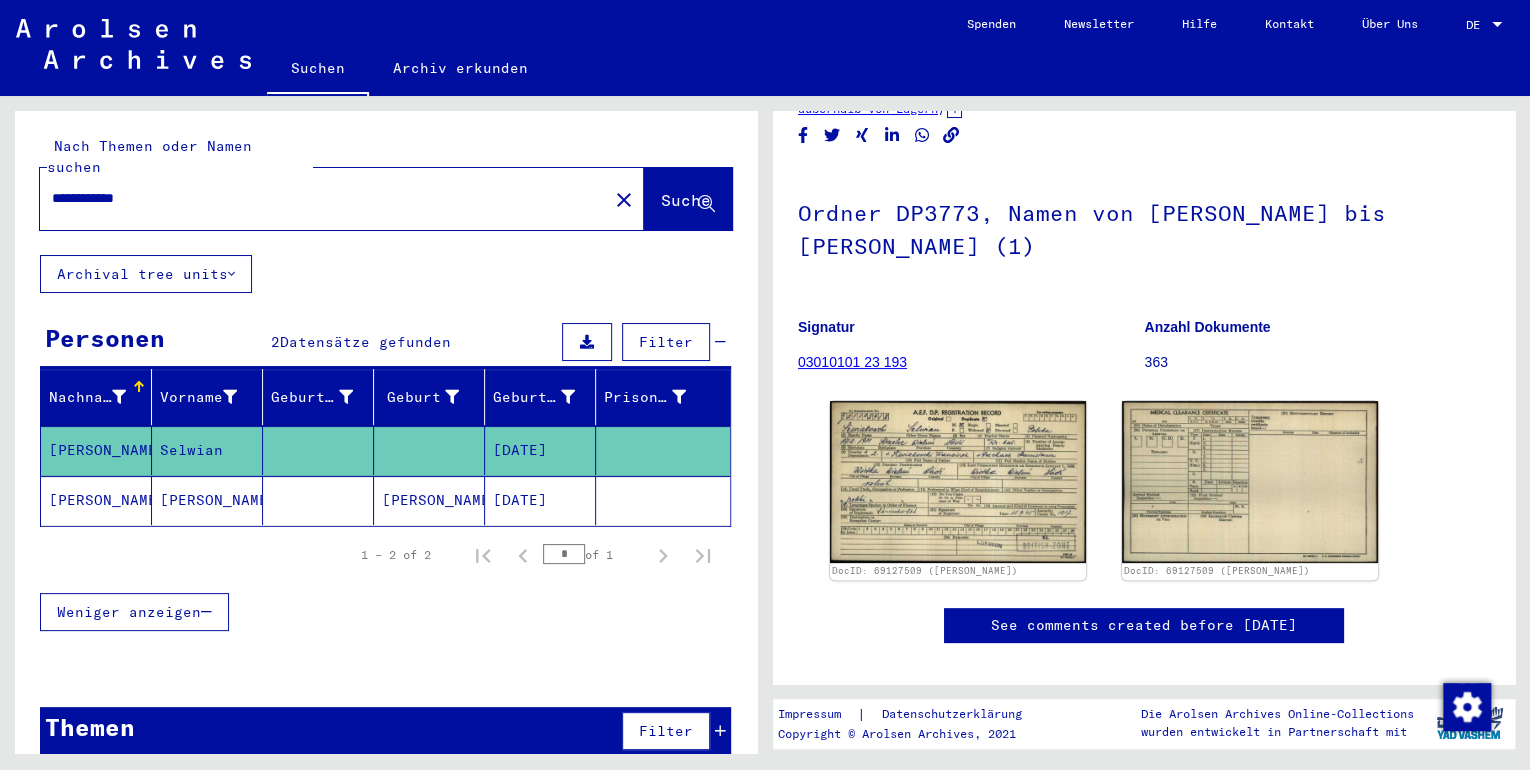 click on "**********" at bounding box center [324, 198] 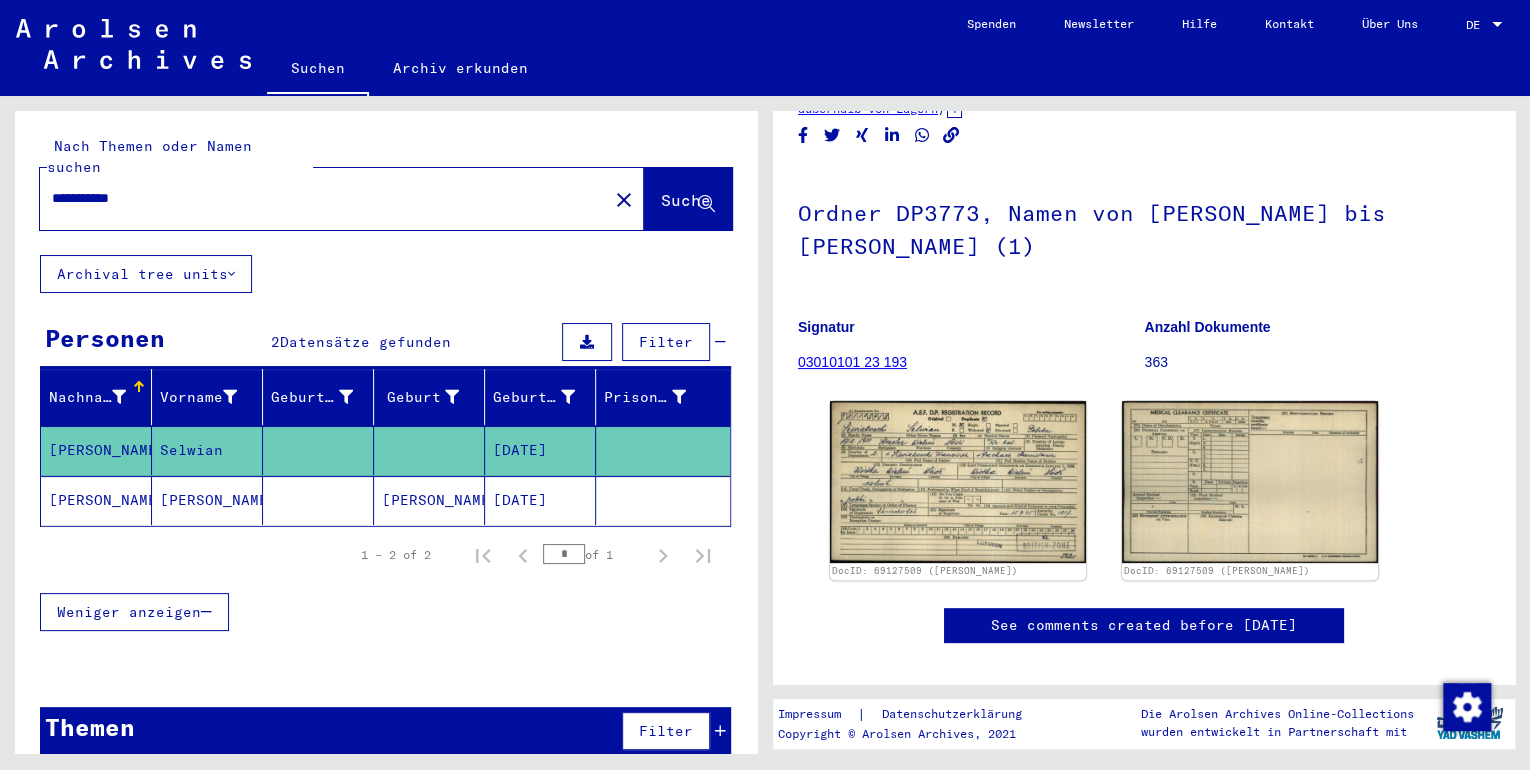 click on "**********" at bounding box center (324, 198) 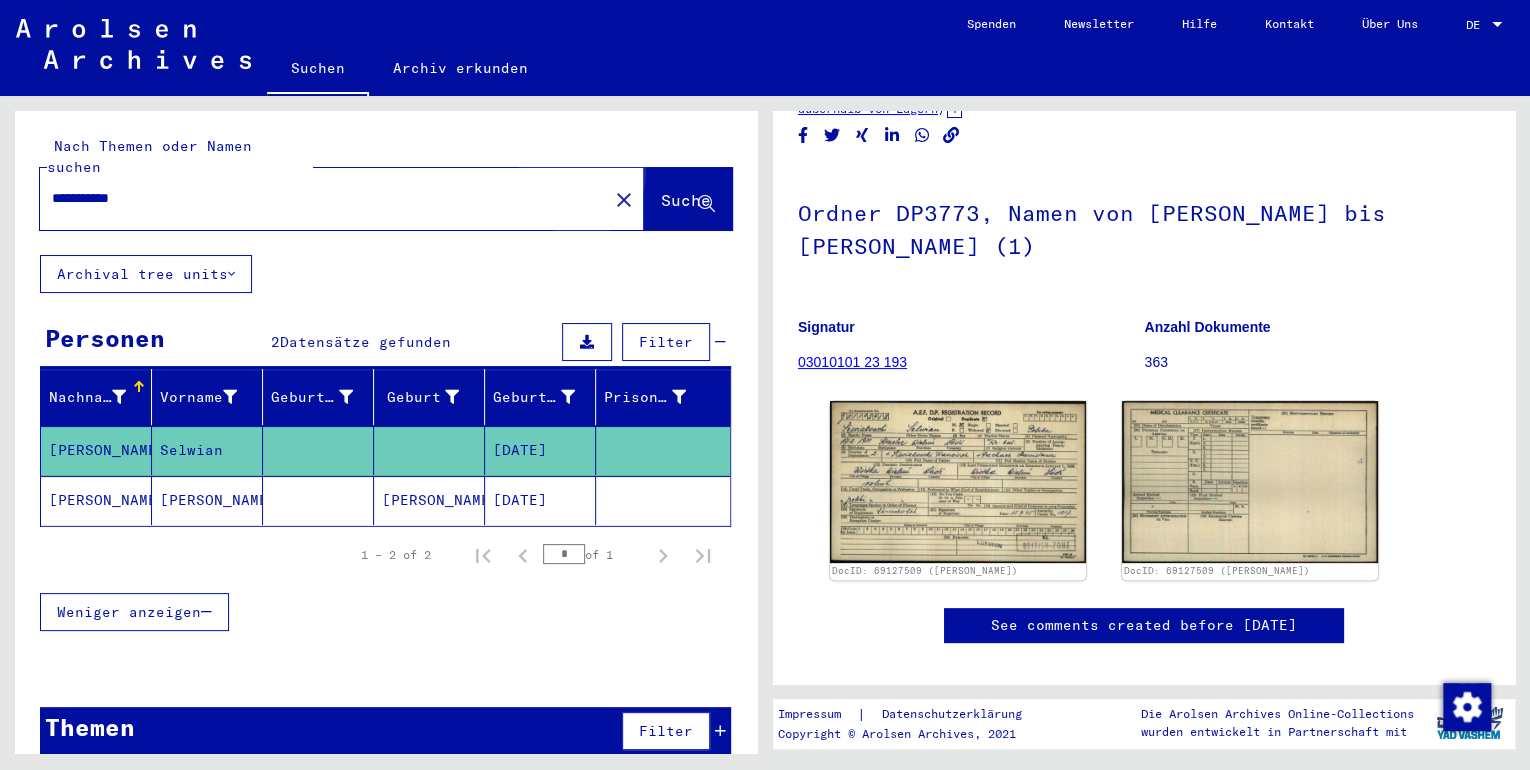 click on "Suche" 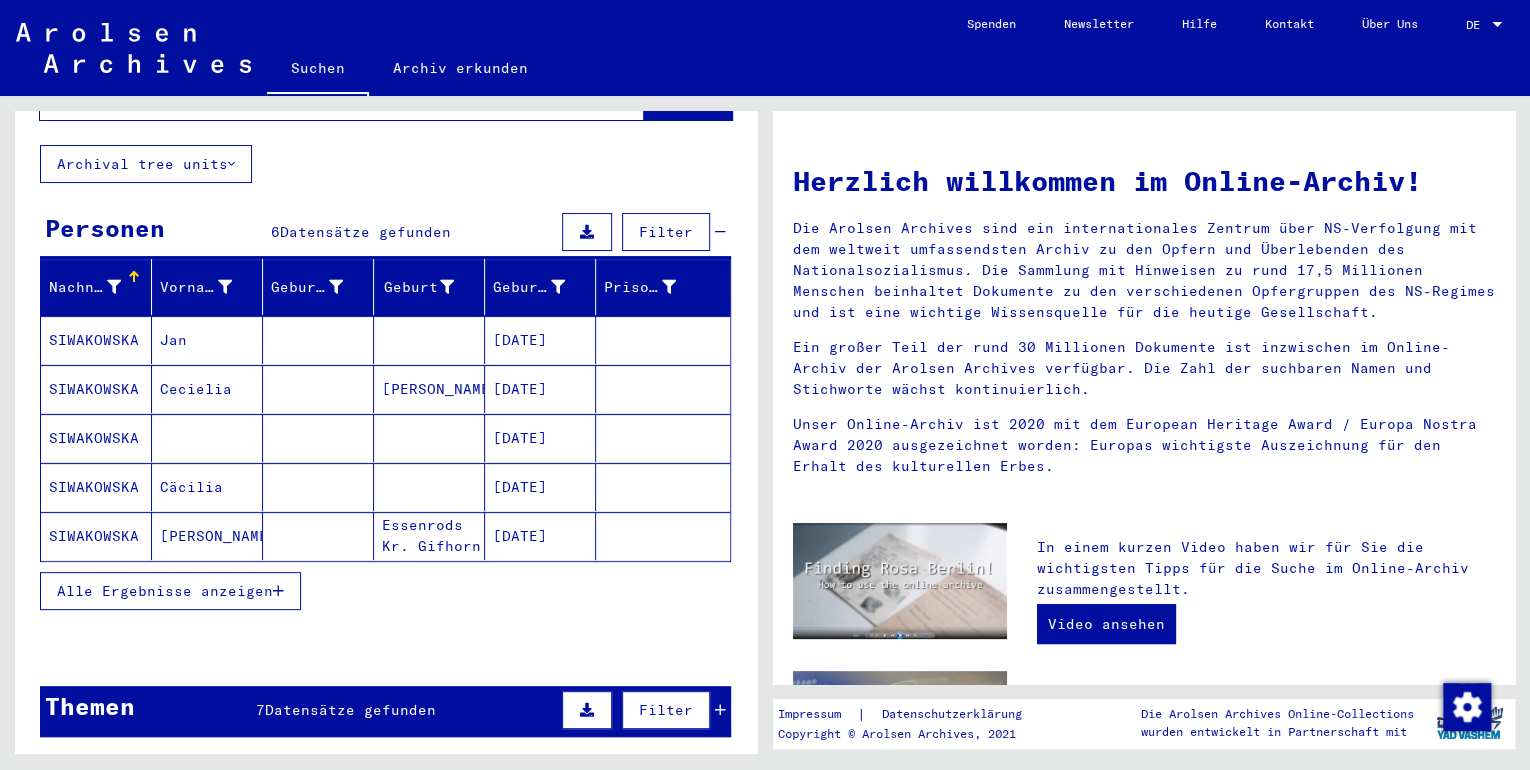scroll, scrollTop: 160, scrollLeft: 0, axis: vertical 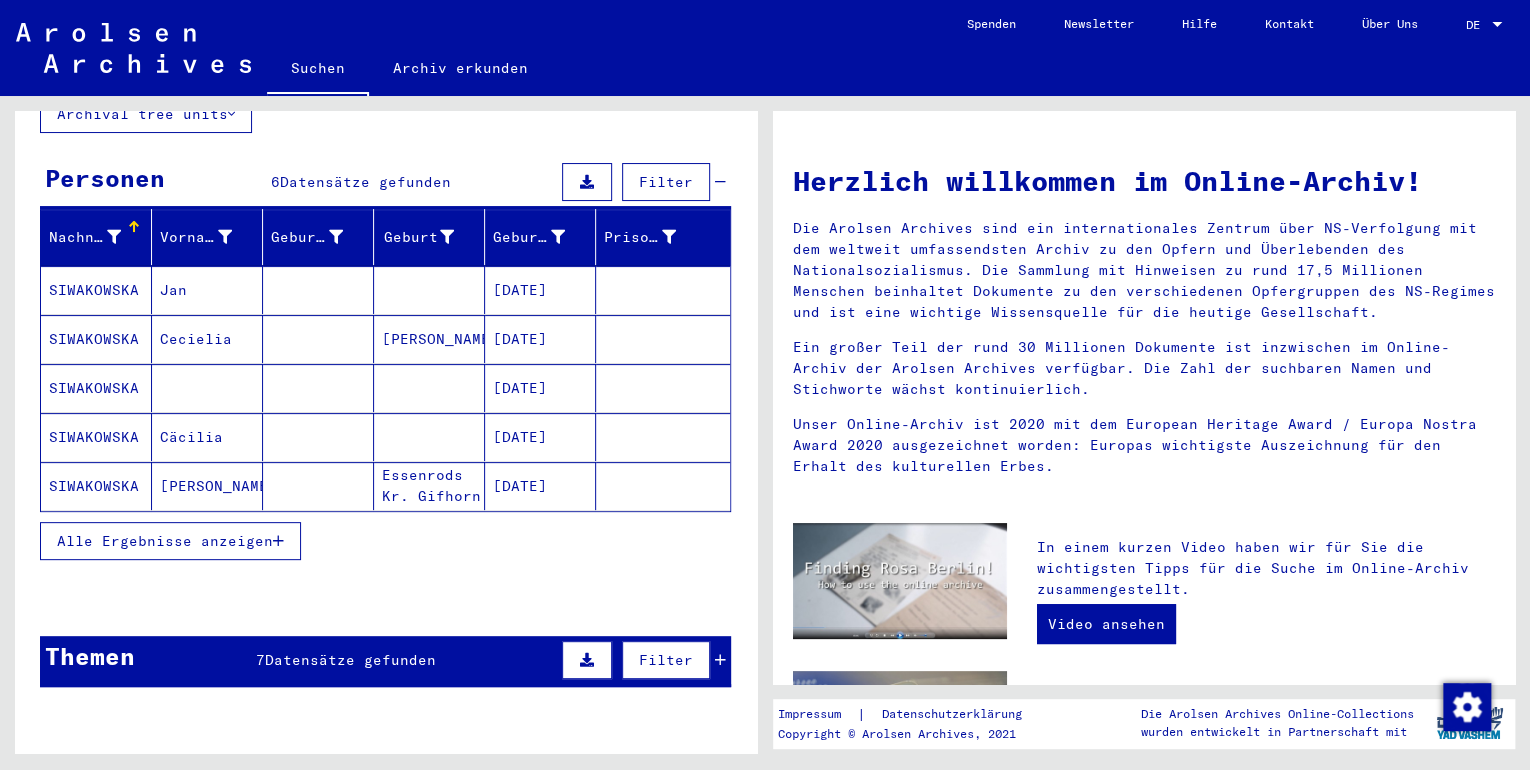 click on "[DATE]" at bounding box center (540, 486) 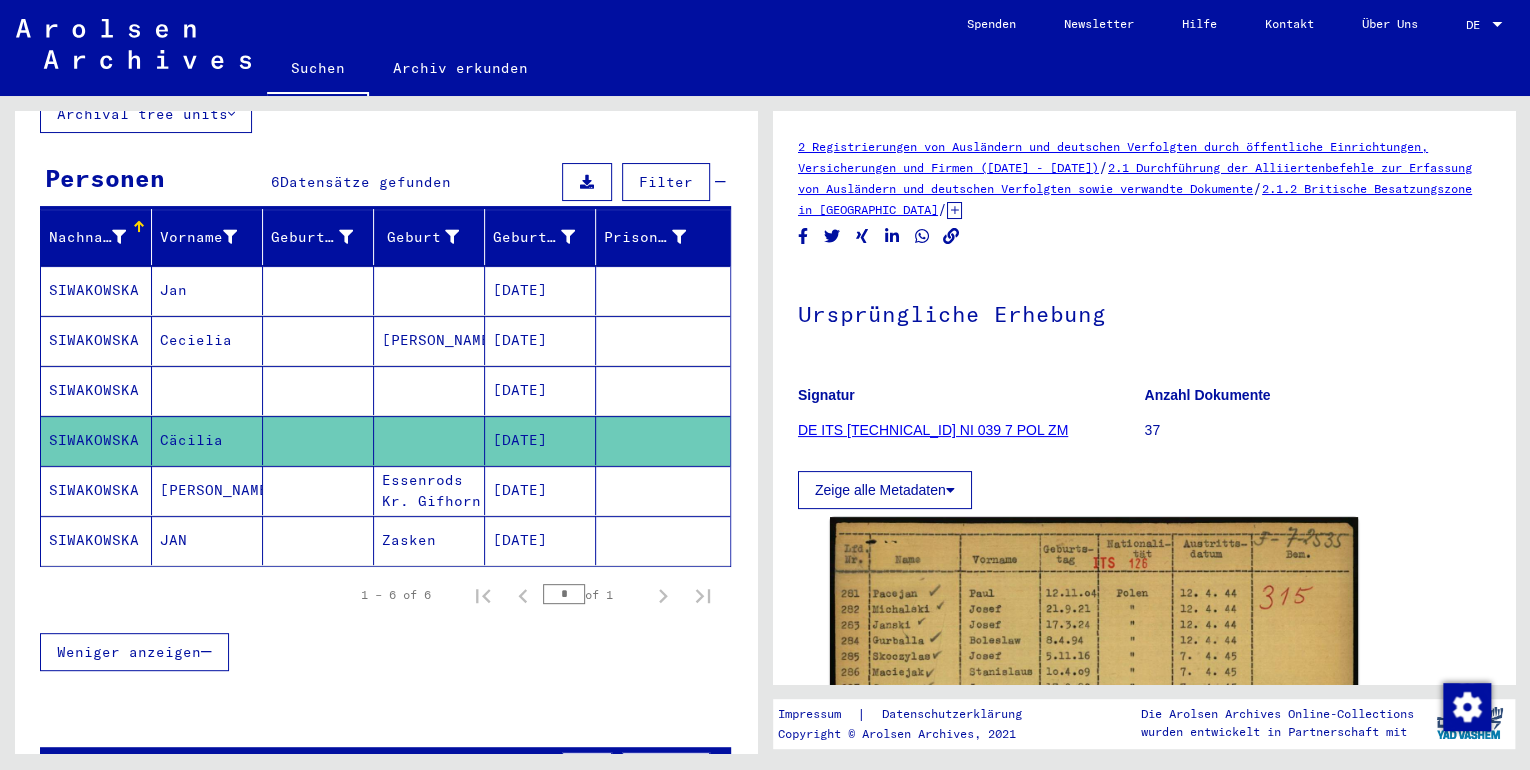 scroll, scrollTop: 0, scrollLeft: 0, axis: both 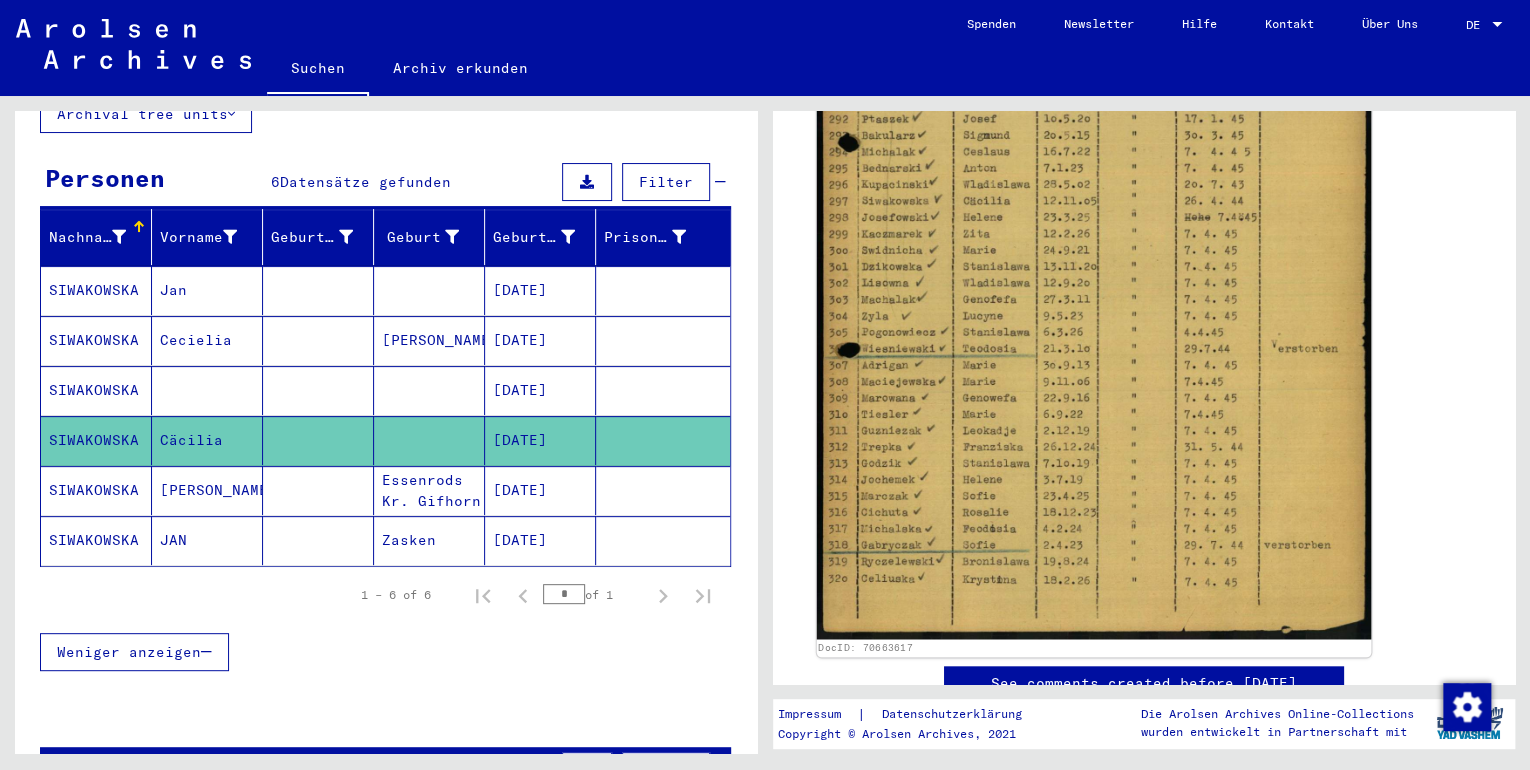 click 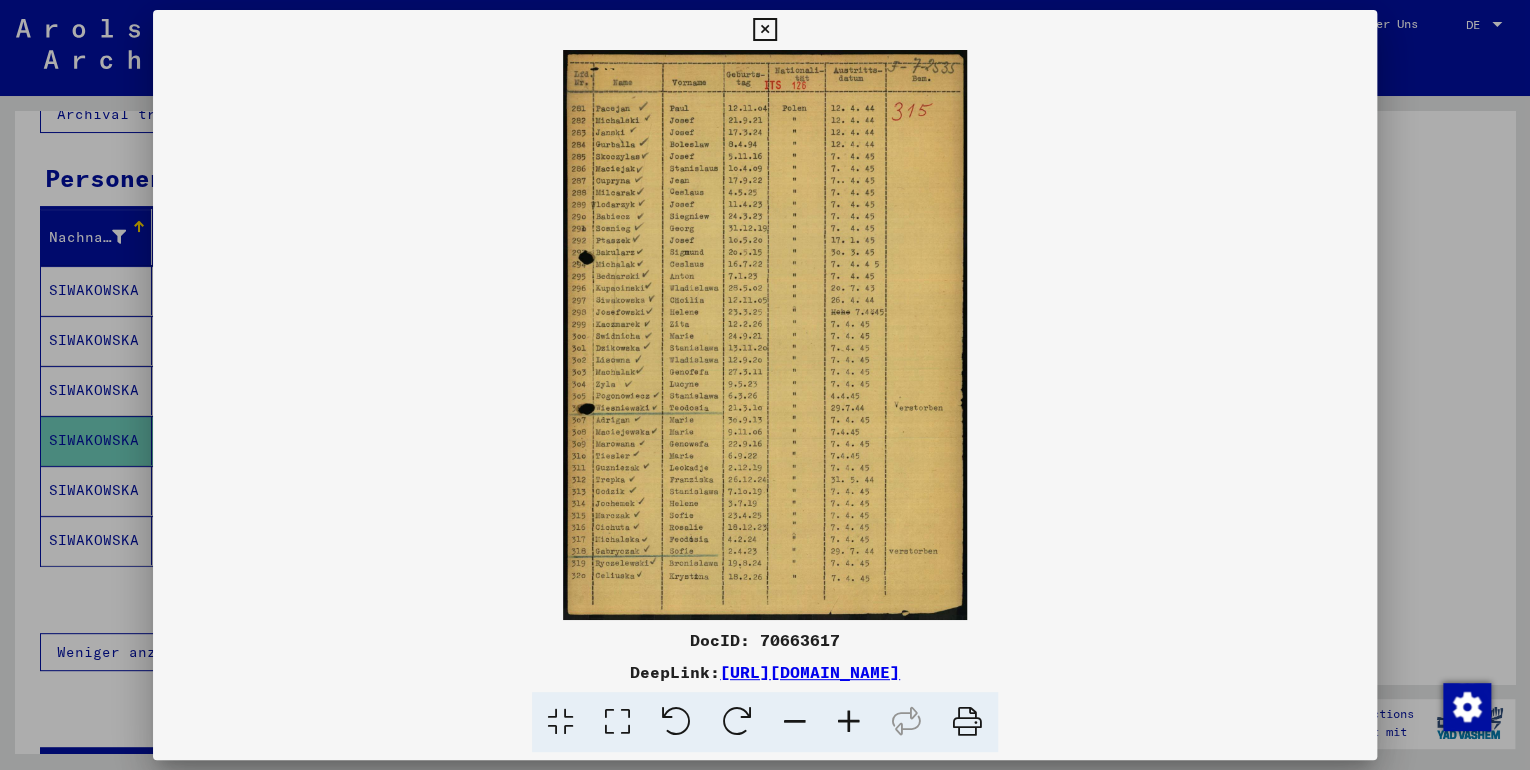 click at bounding box center [849, 722] 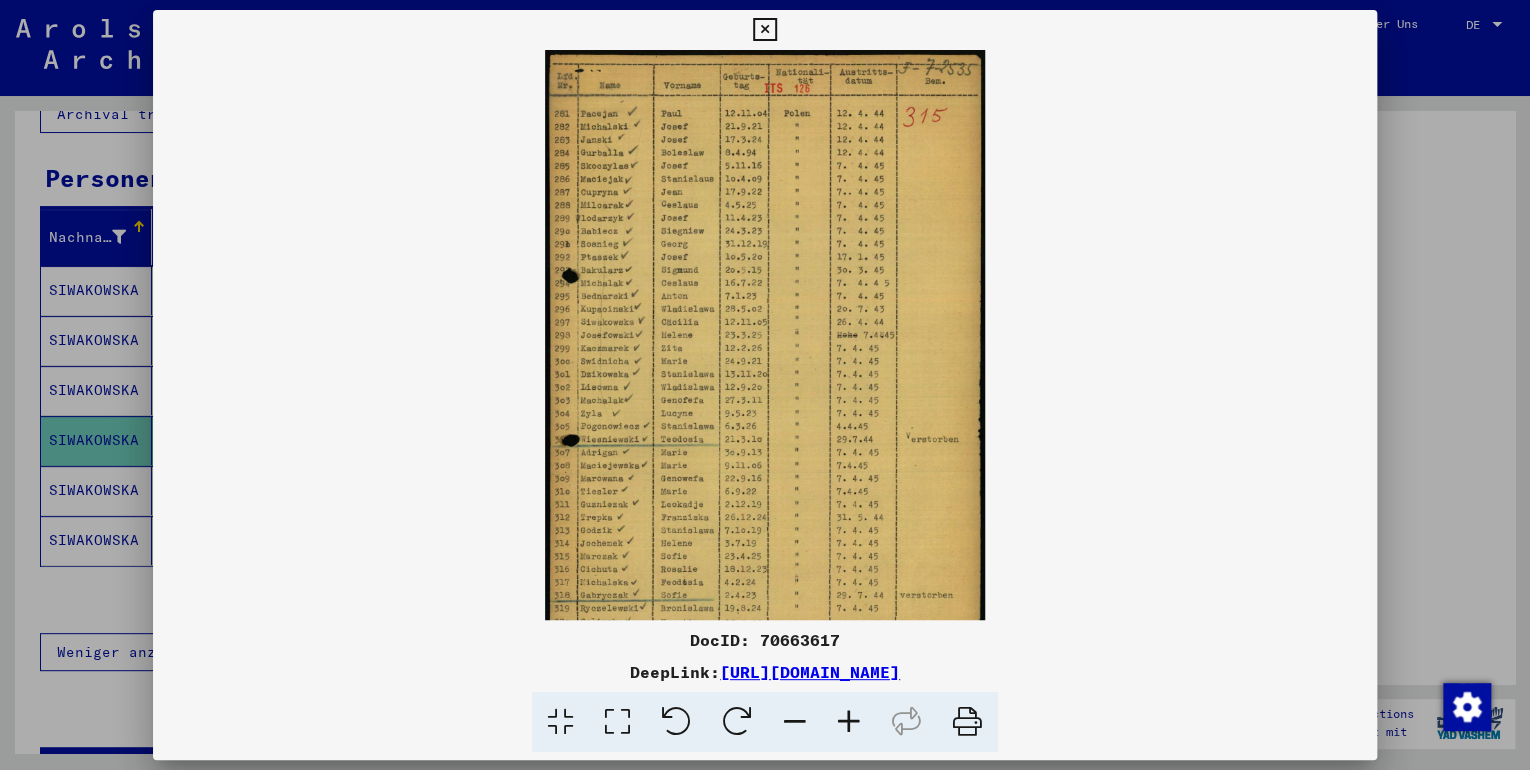 click at bounding box center (849, 722) 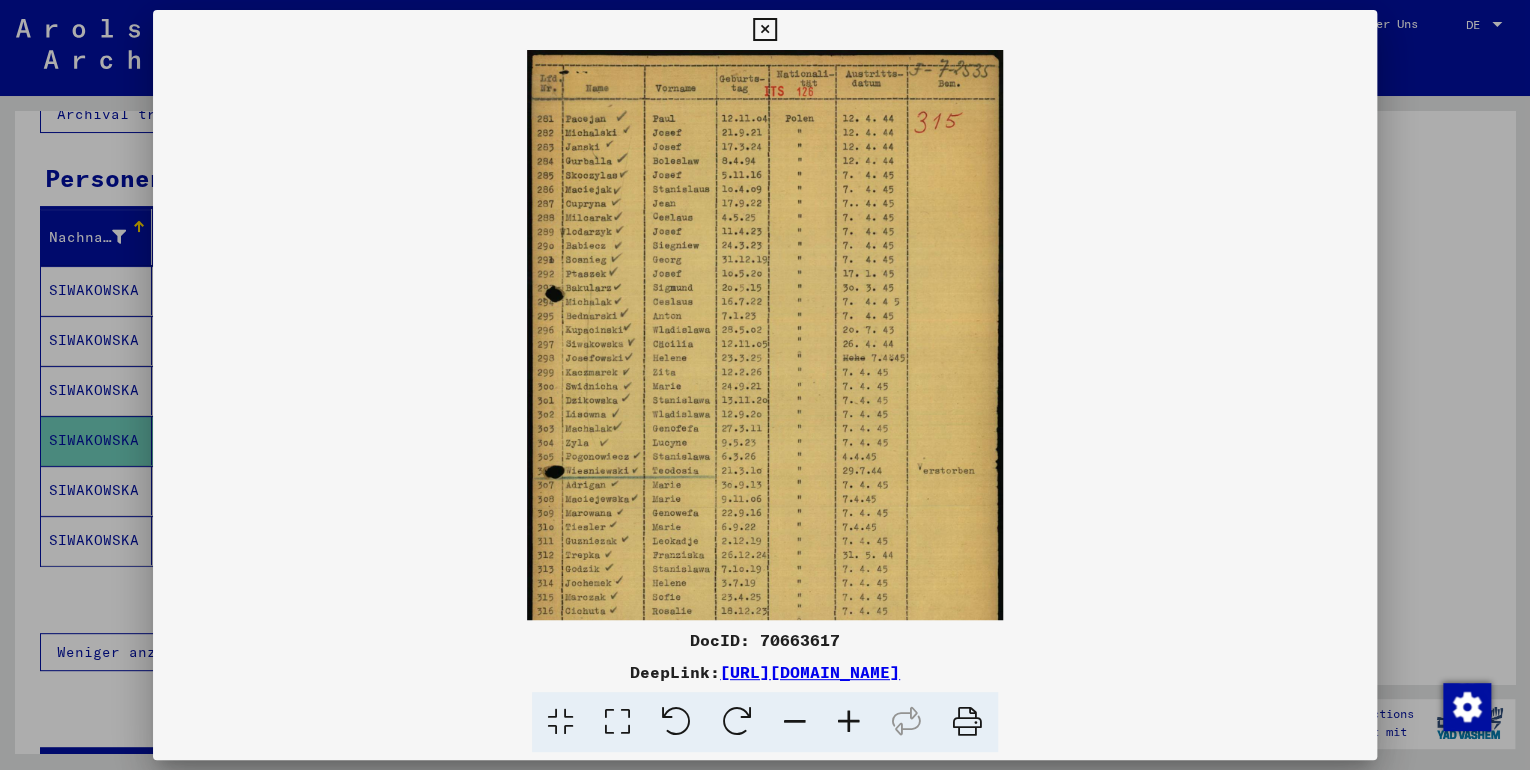 click at bounding box center (849, 722) 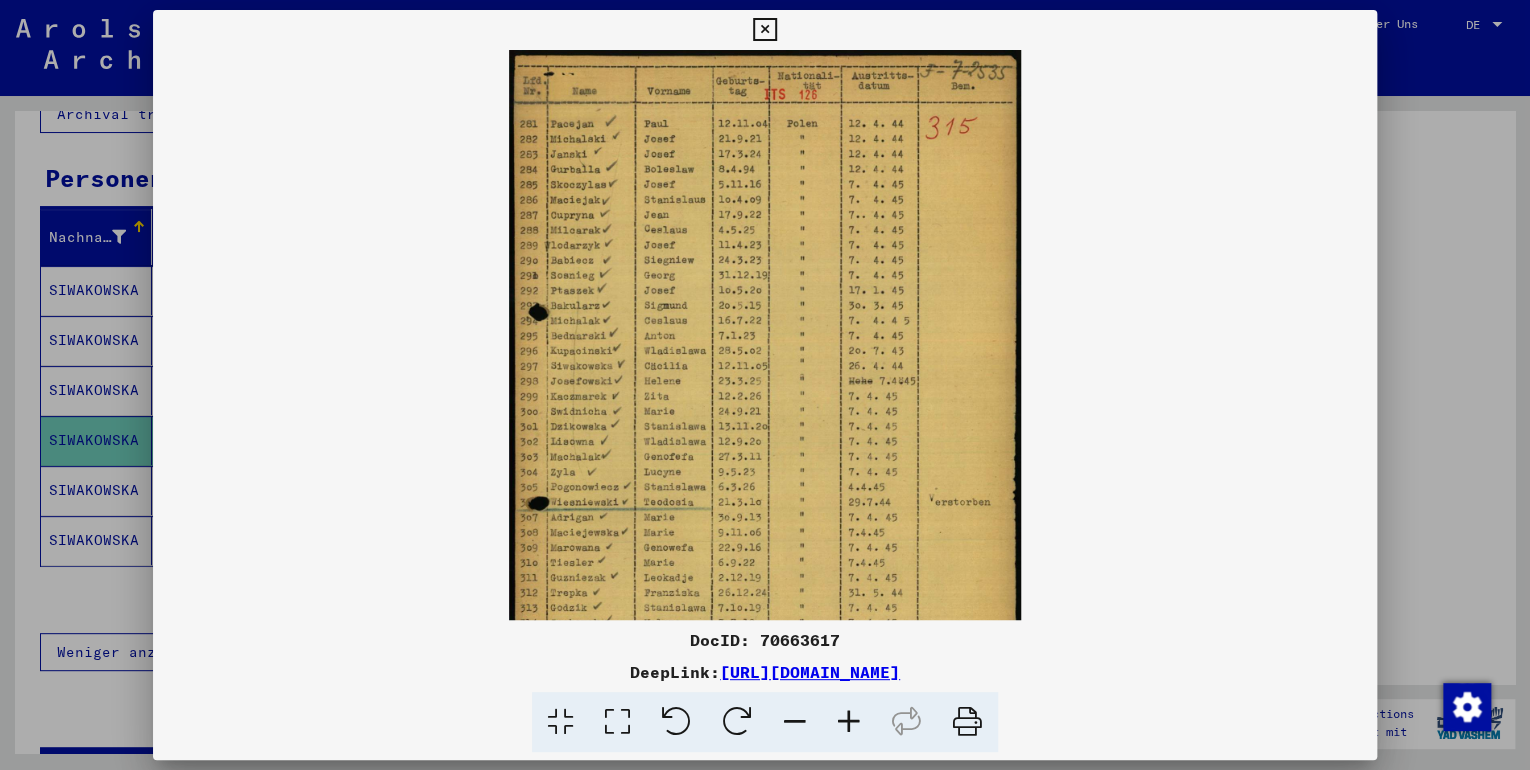 click at bounding box center (849, 722) 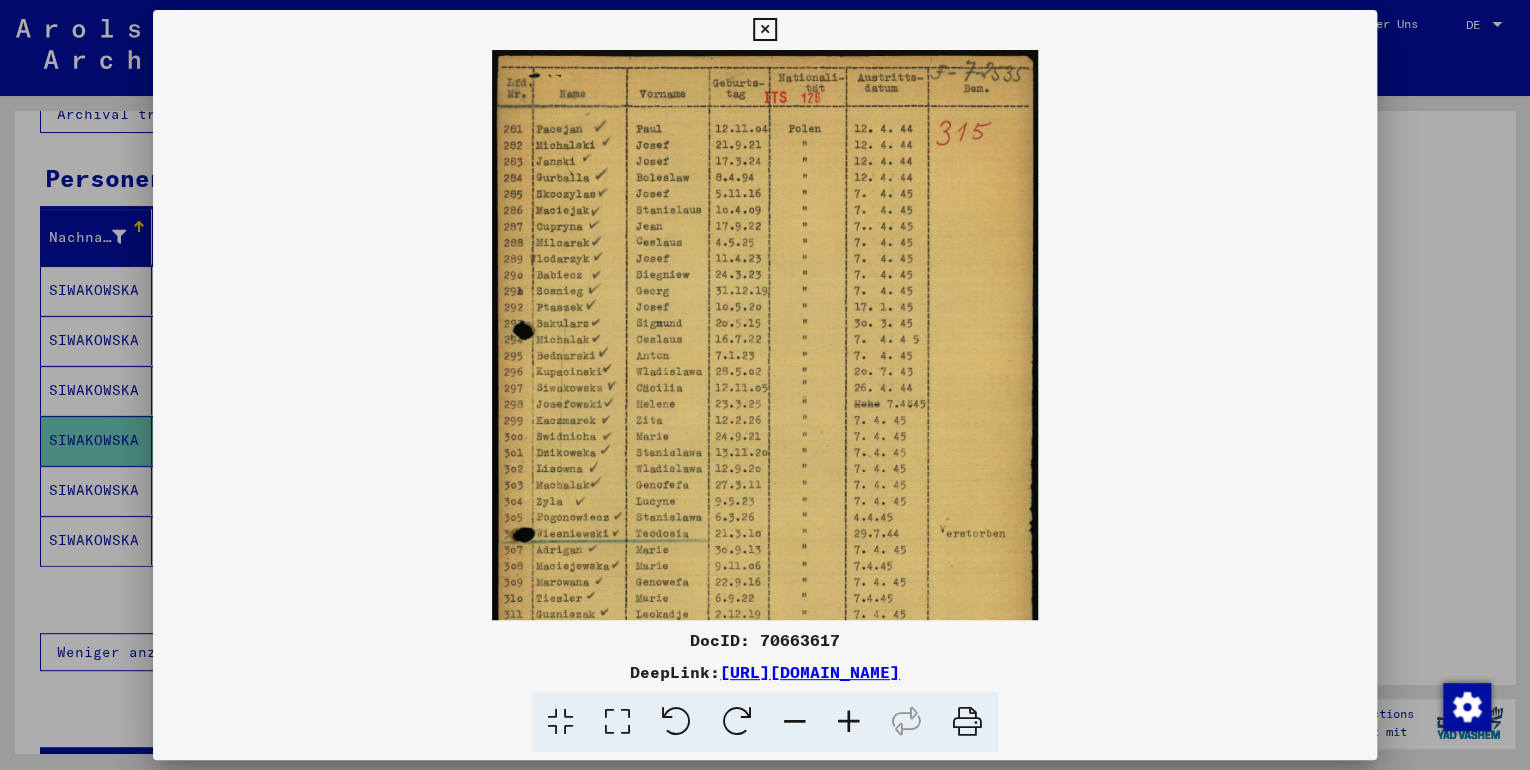 click at bounding box center (849, 722) 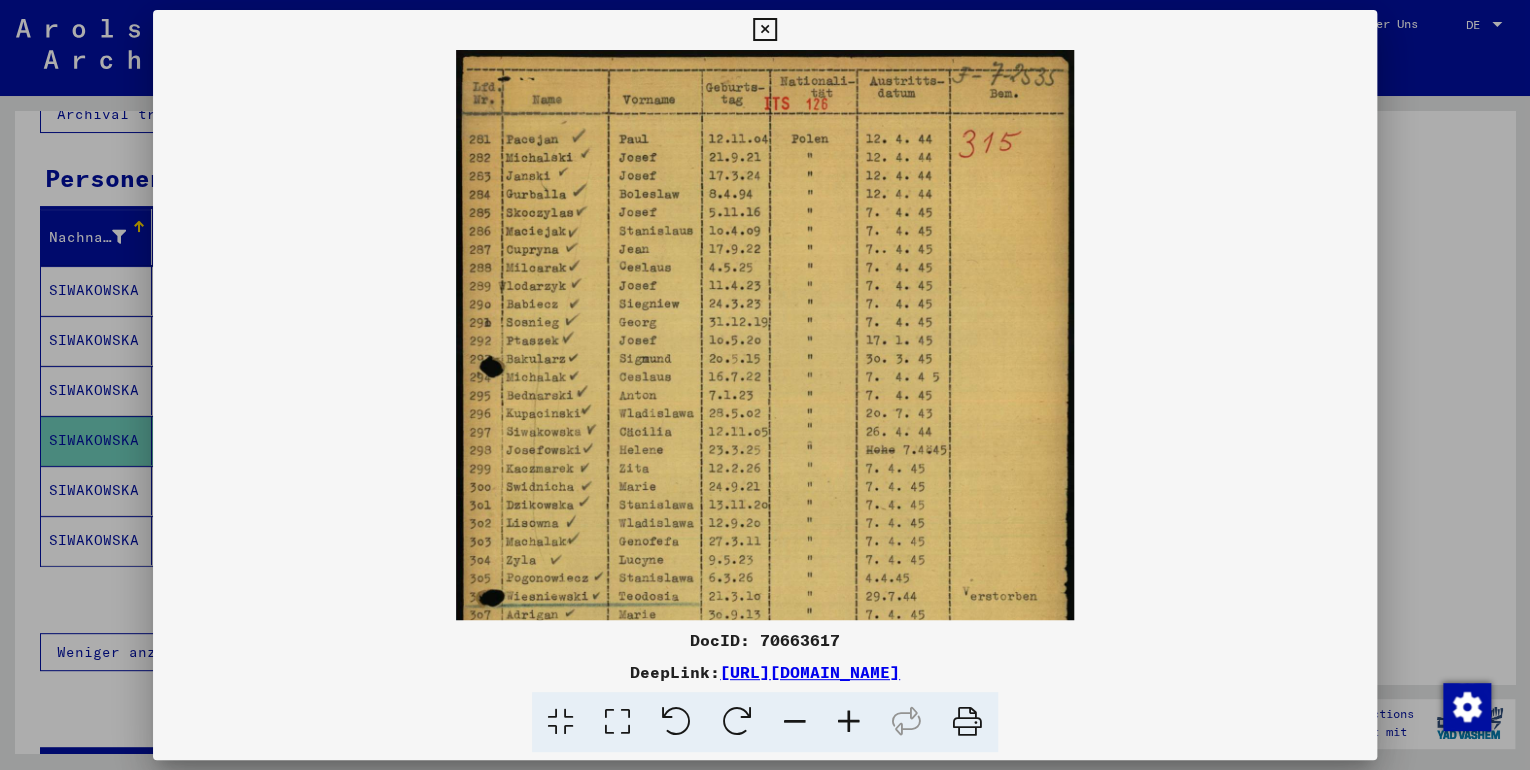 click at bounding box center [849, 722] 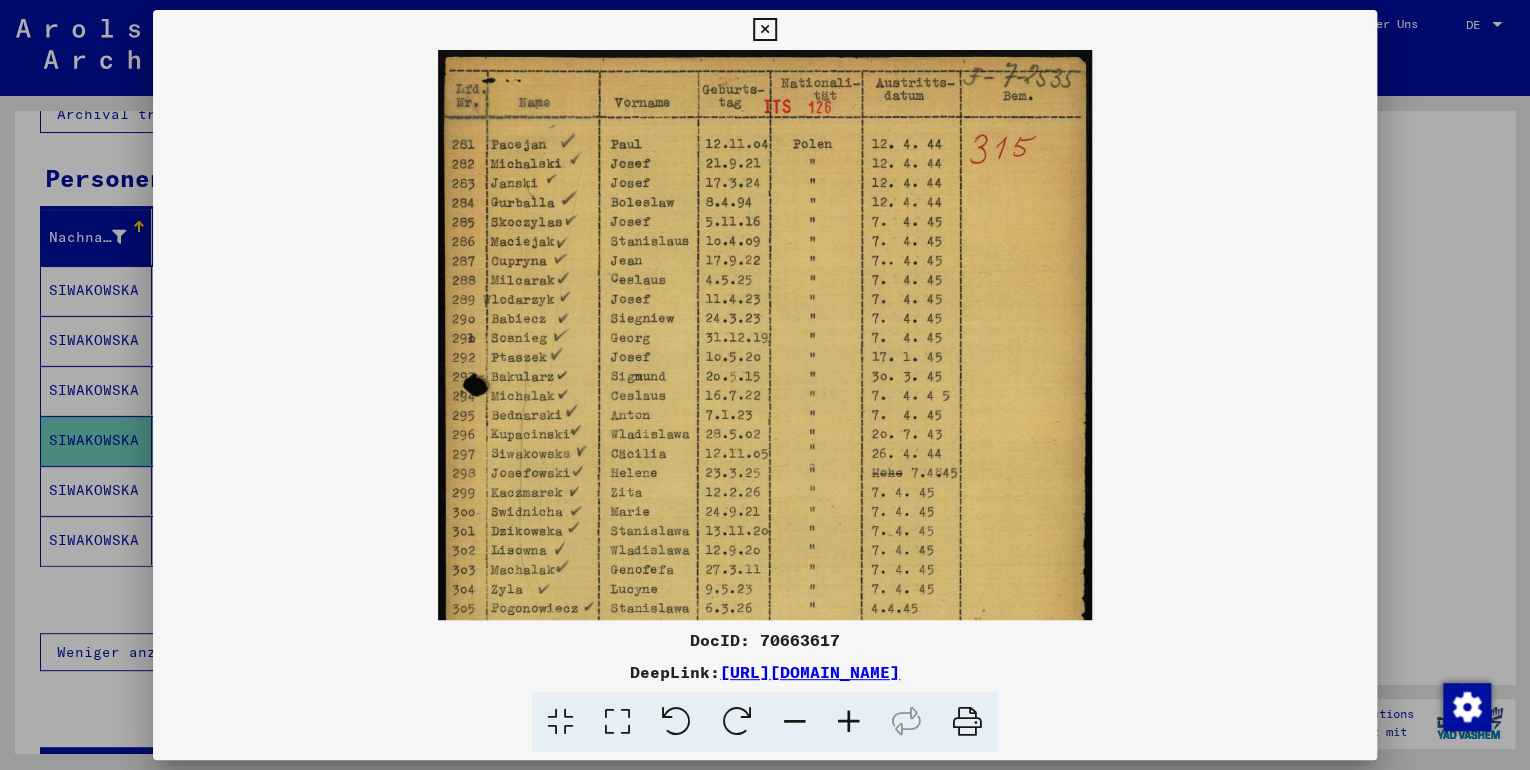 click at bounding box center [849, 722] 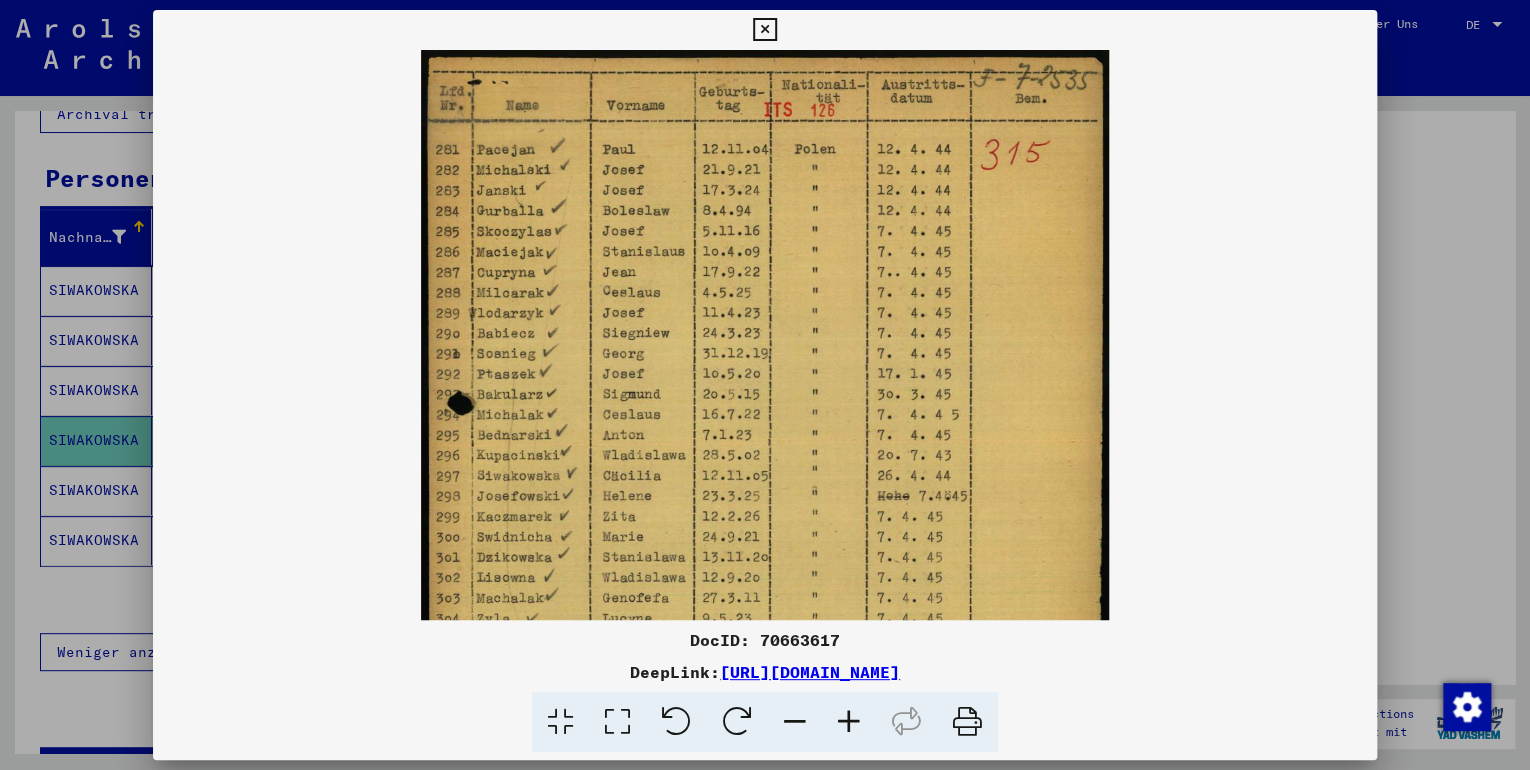click at bounding box center (849, 722) 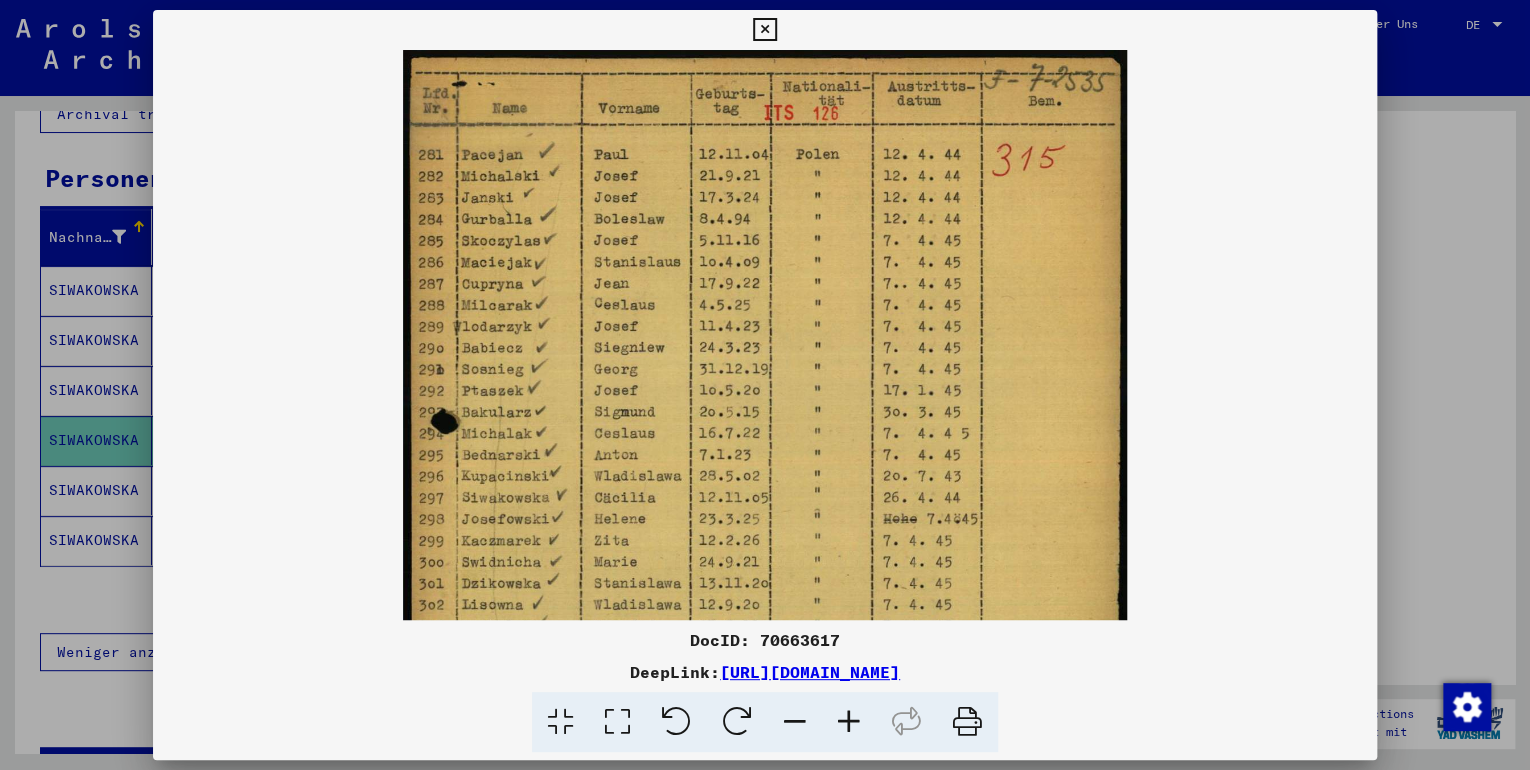 click at bounding box center (849, 722) 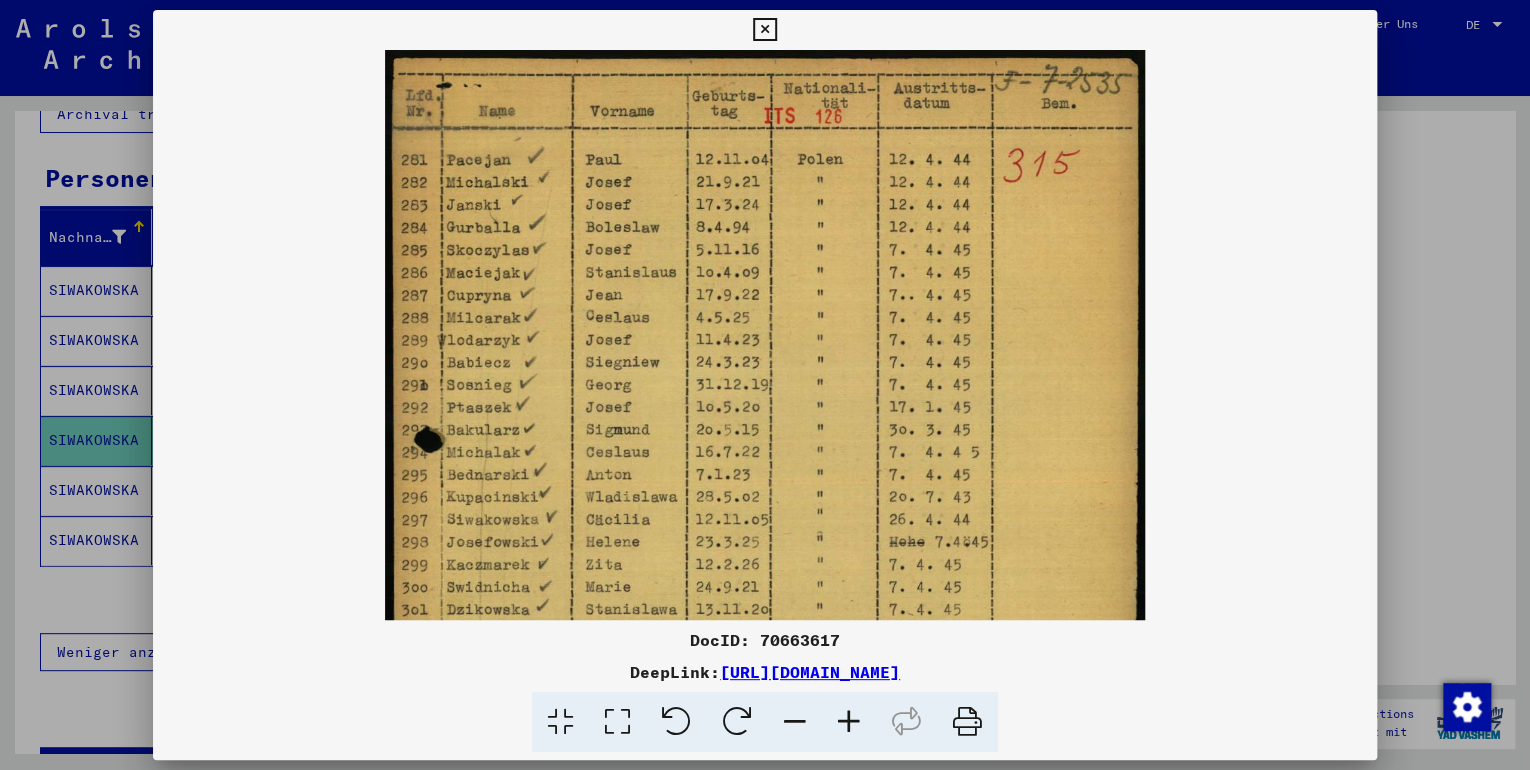 click at bounding box center [849, 722] 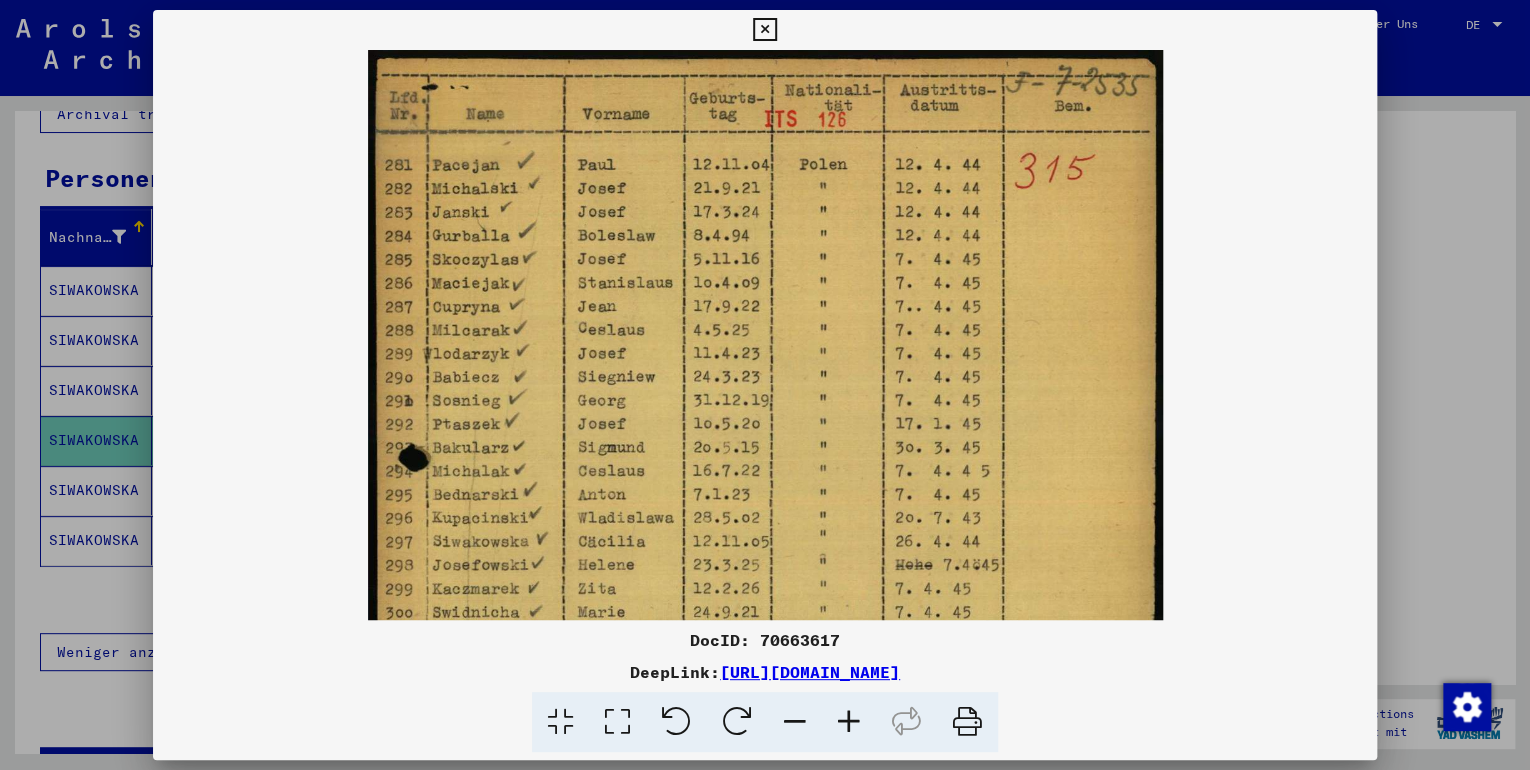 click at bounding box center (849, 722) 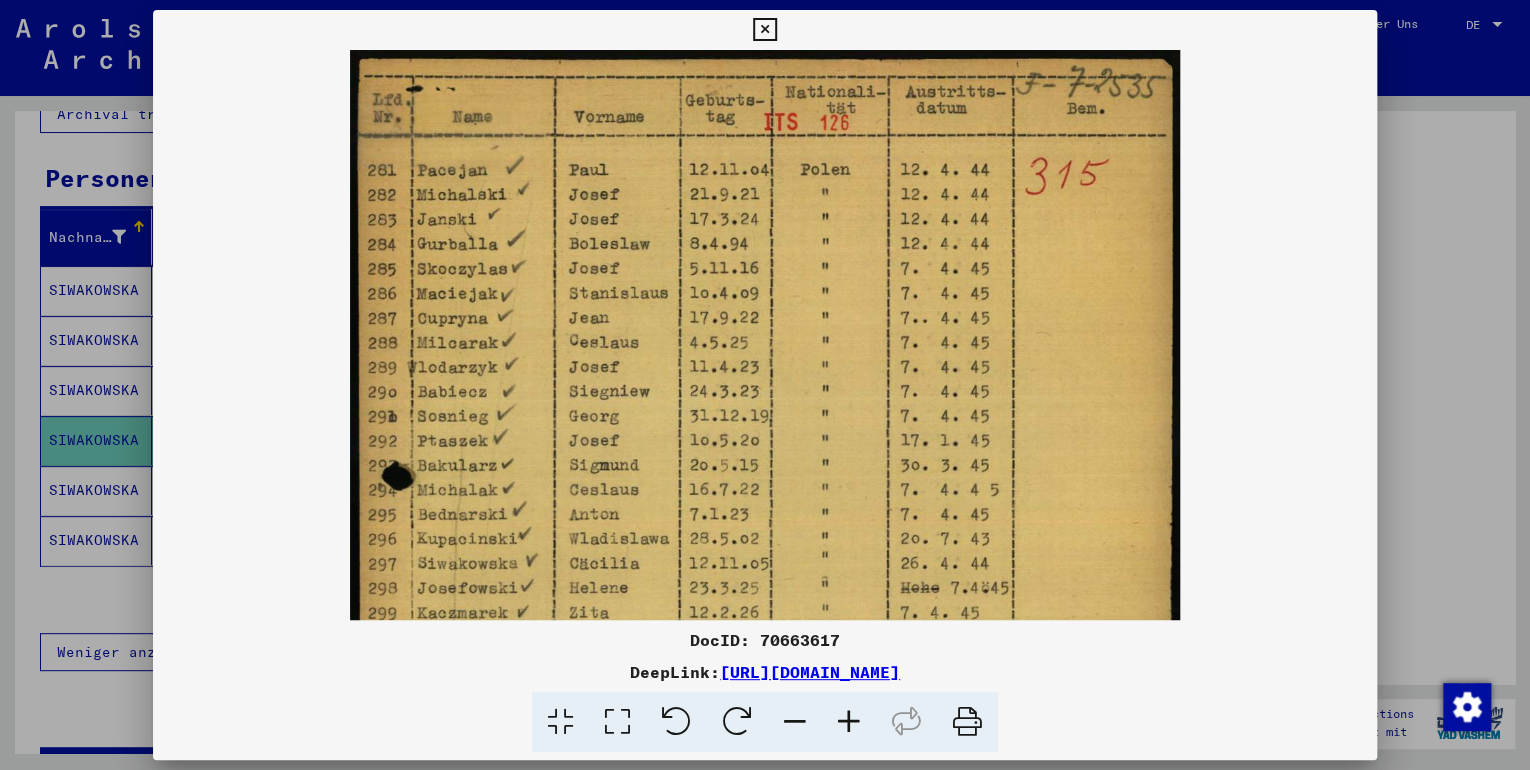 click at bounding box center [849, 722] 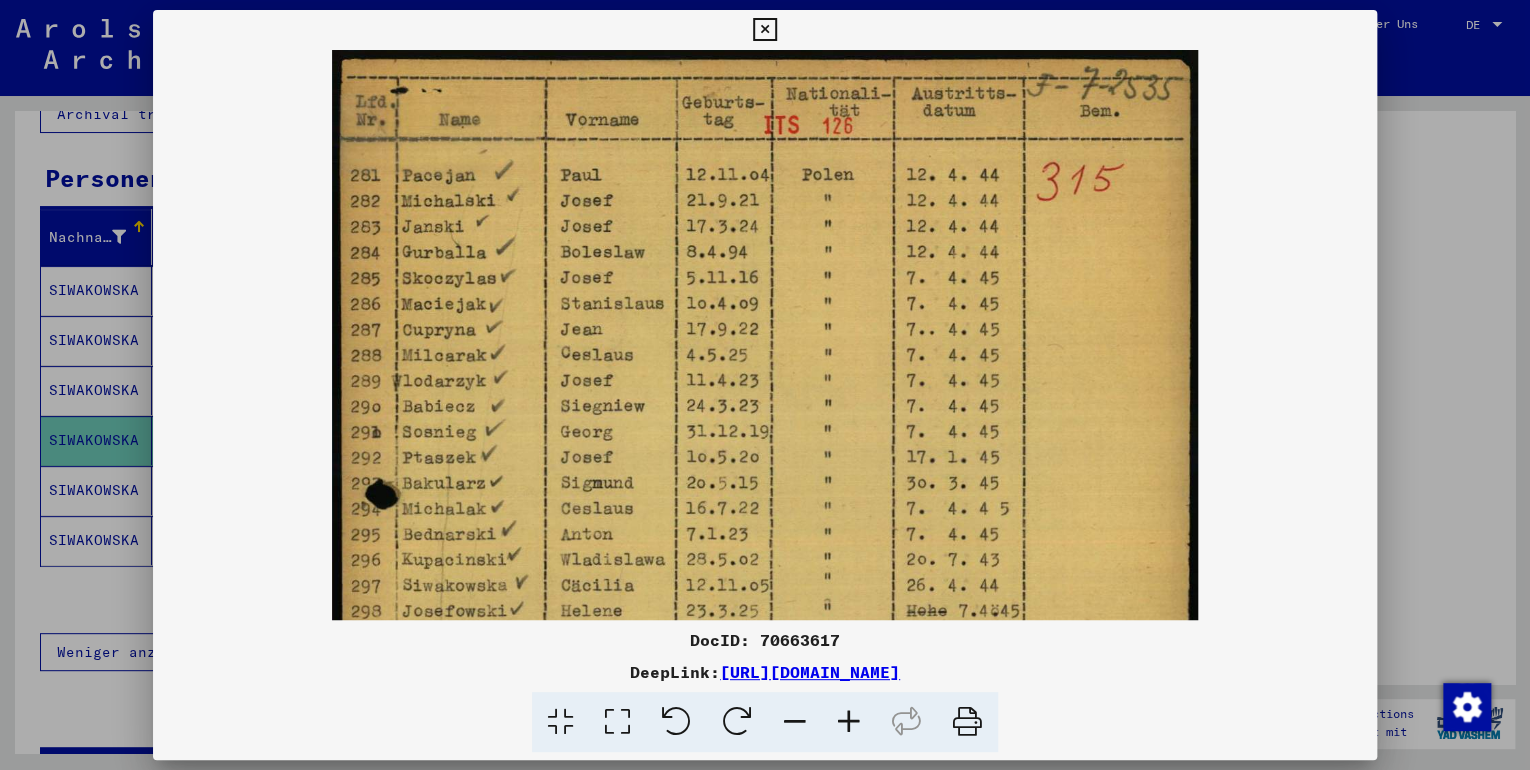 click at bounding box center (849, 722) 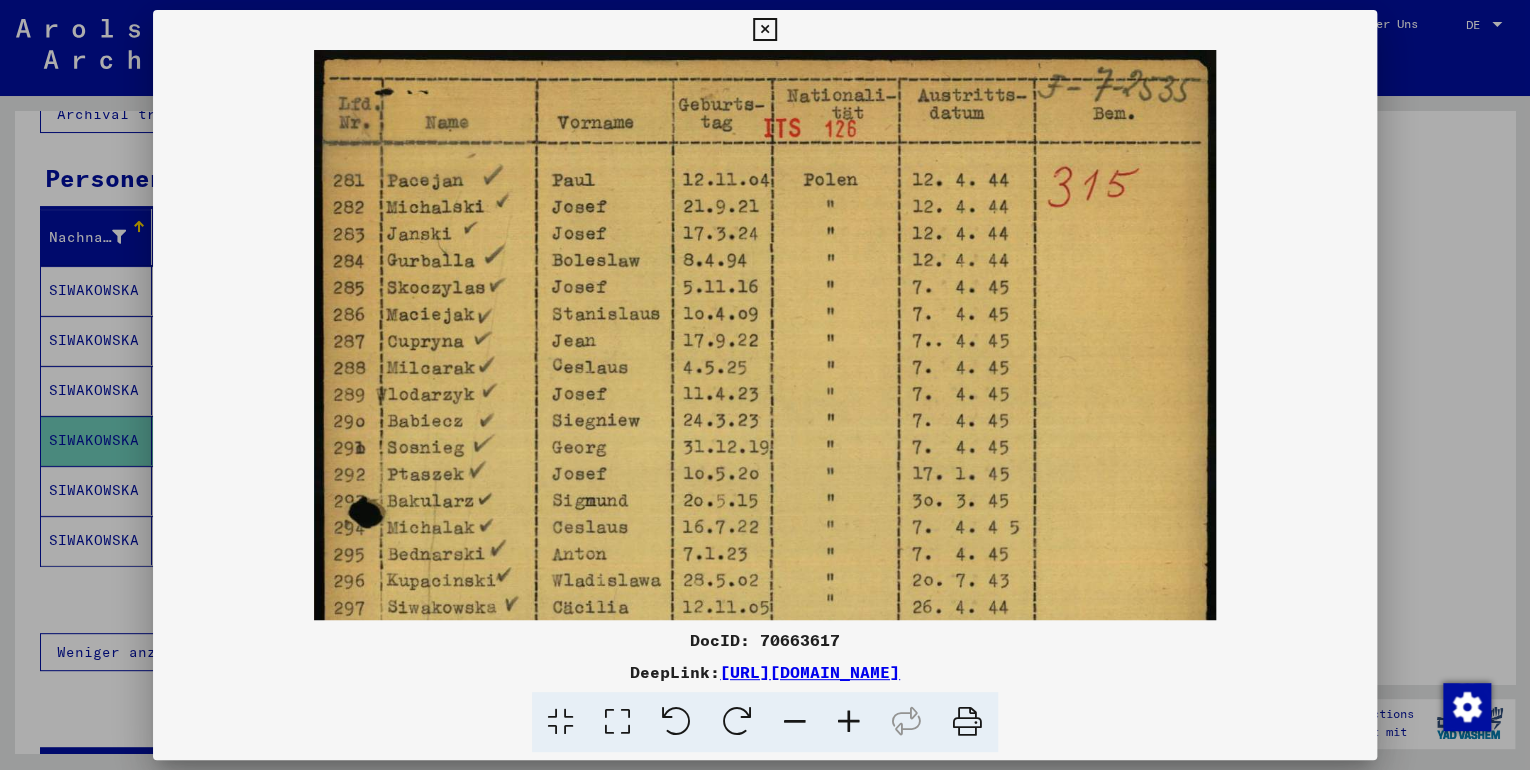 click at bounding box center [849, 722] 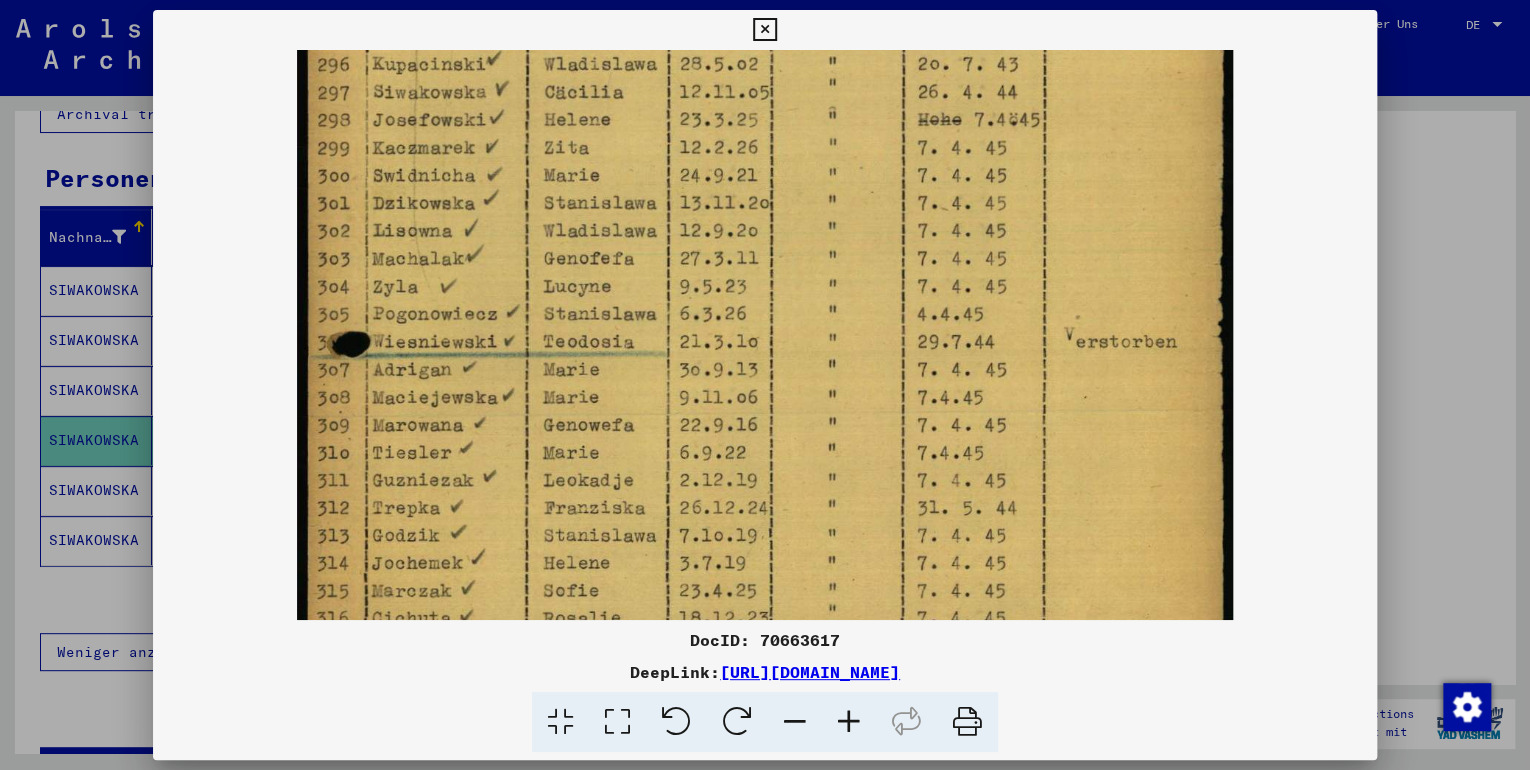 drag, startPoint x: 780, startPoint y: 477, endPoint x: 829, endPoint y: -60, distance: 539.23096 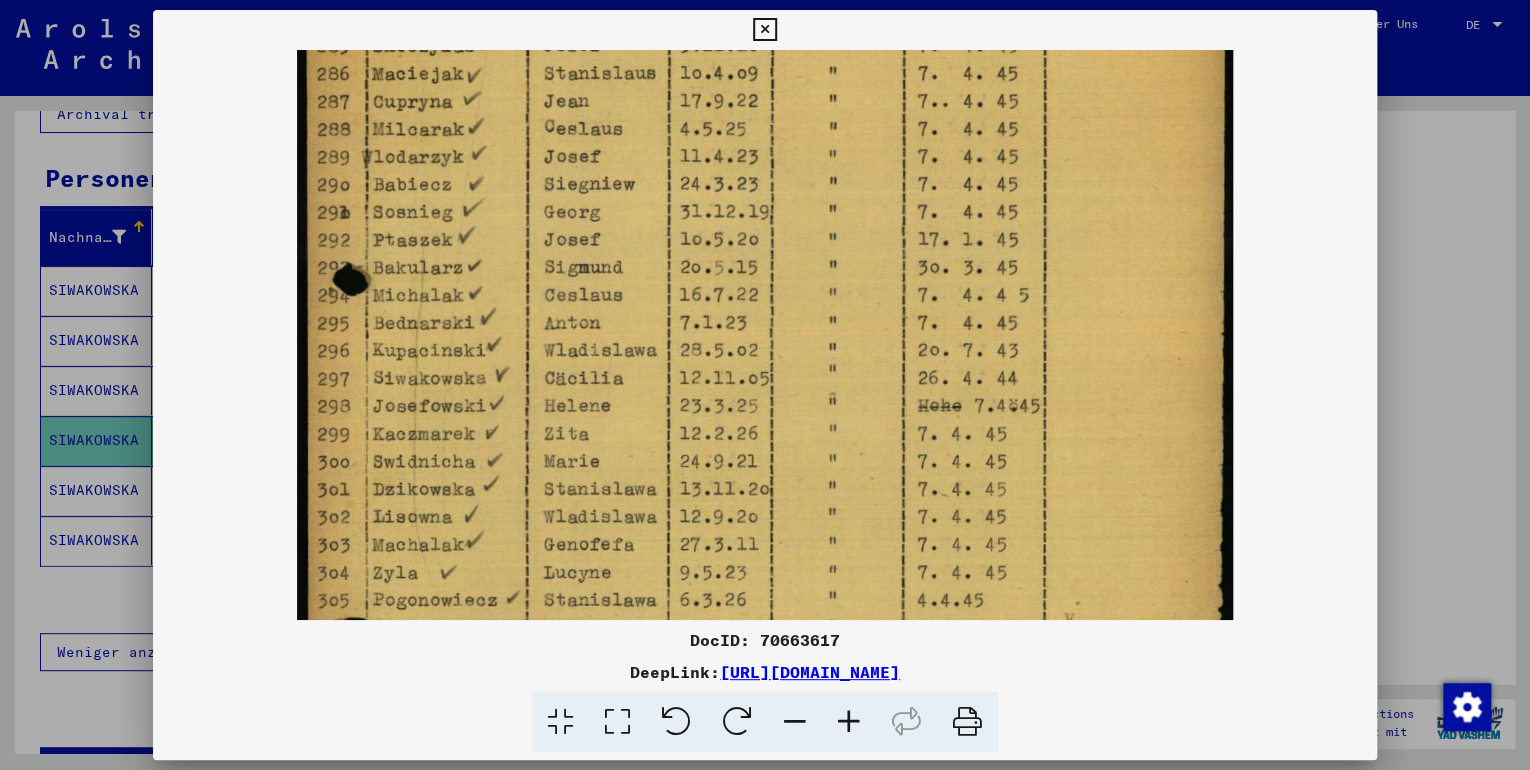 scroll, scrollTop: 444, scrollLeft: 0, axis: vertical 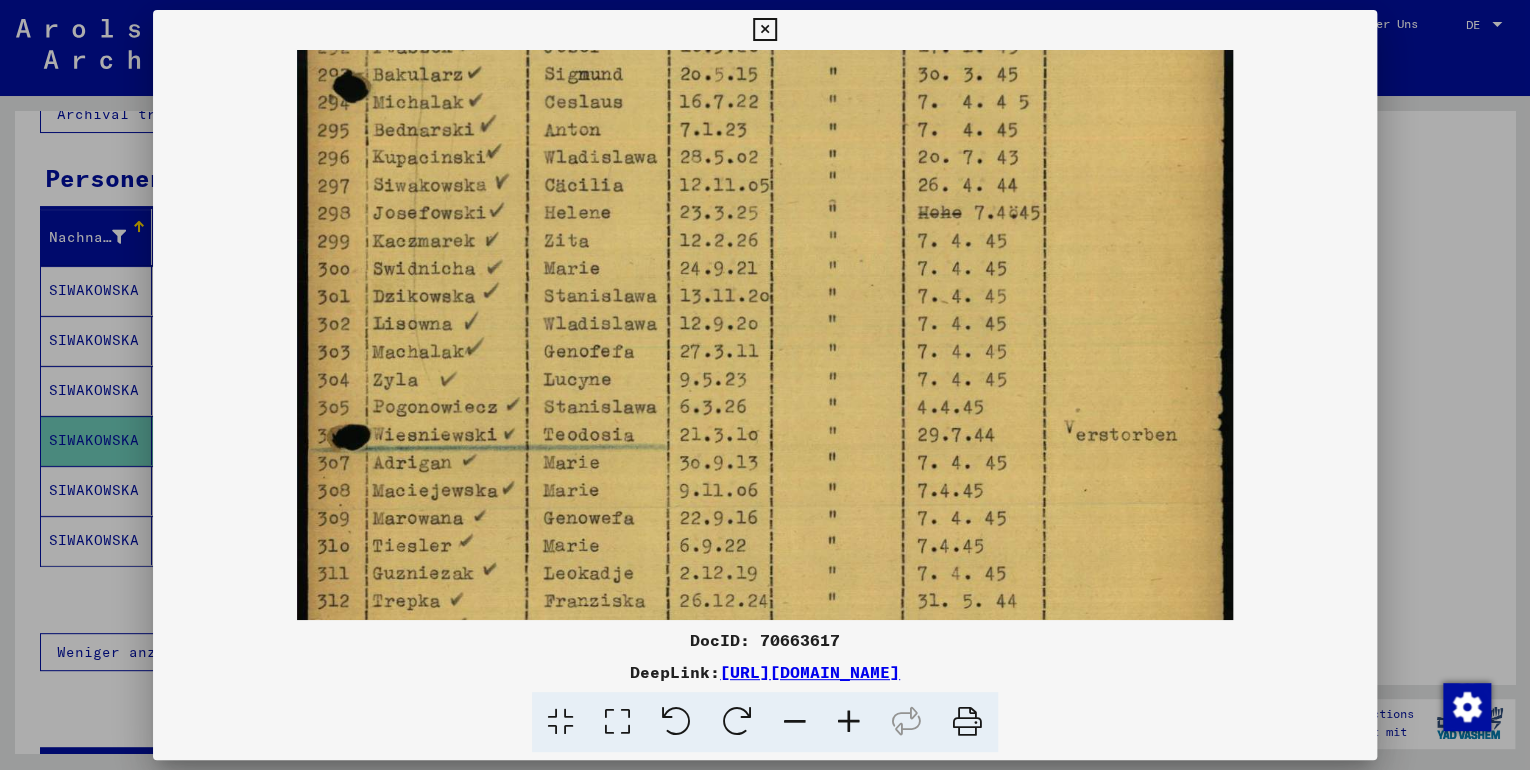 drag, startPoint x: 808, startPoint y: 118, endPoint x: 740, endPoint y: 221, distance: 123.42204 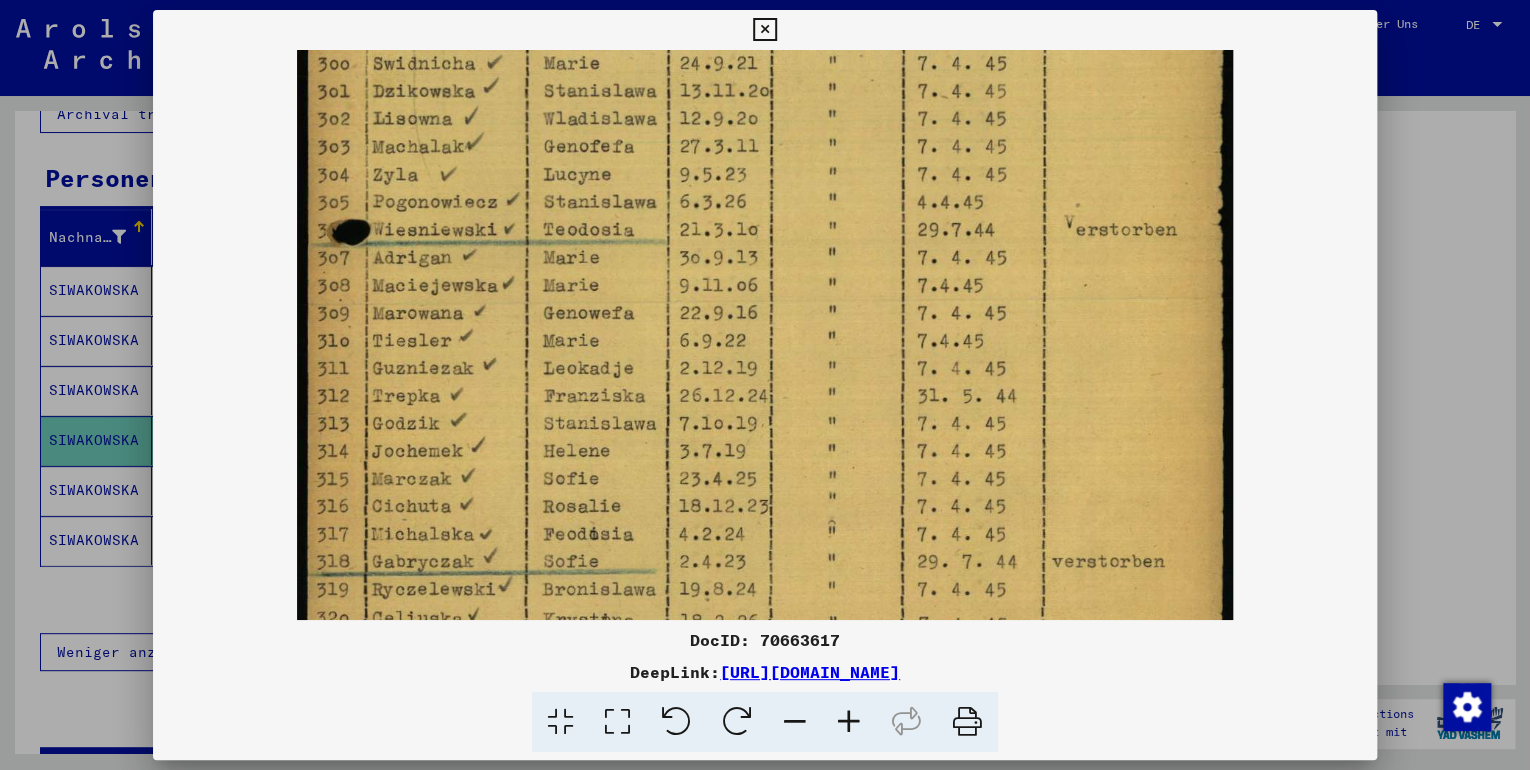 scroll, scrollTop: 740, scrollLeft: 0, axis: vertical 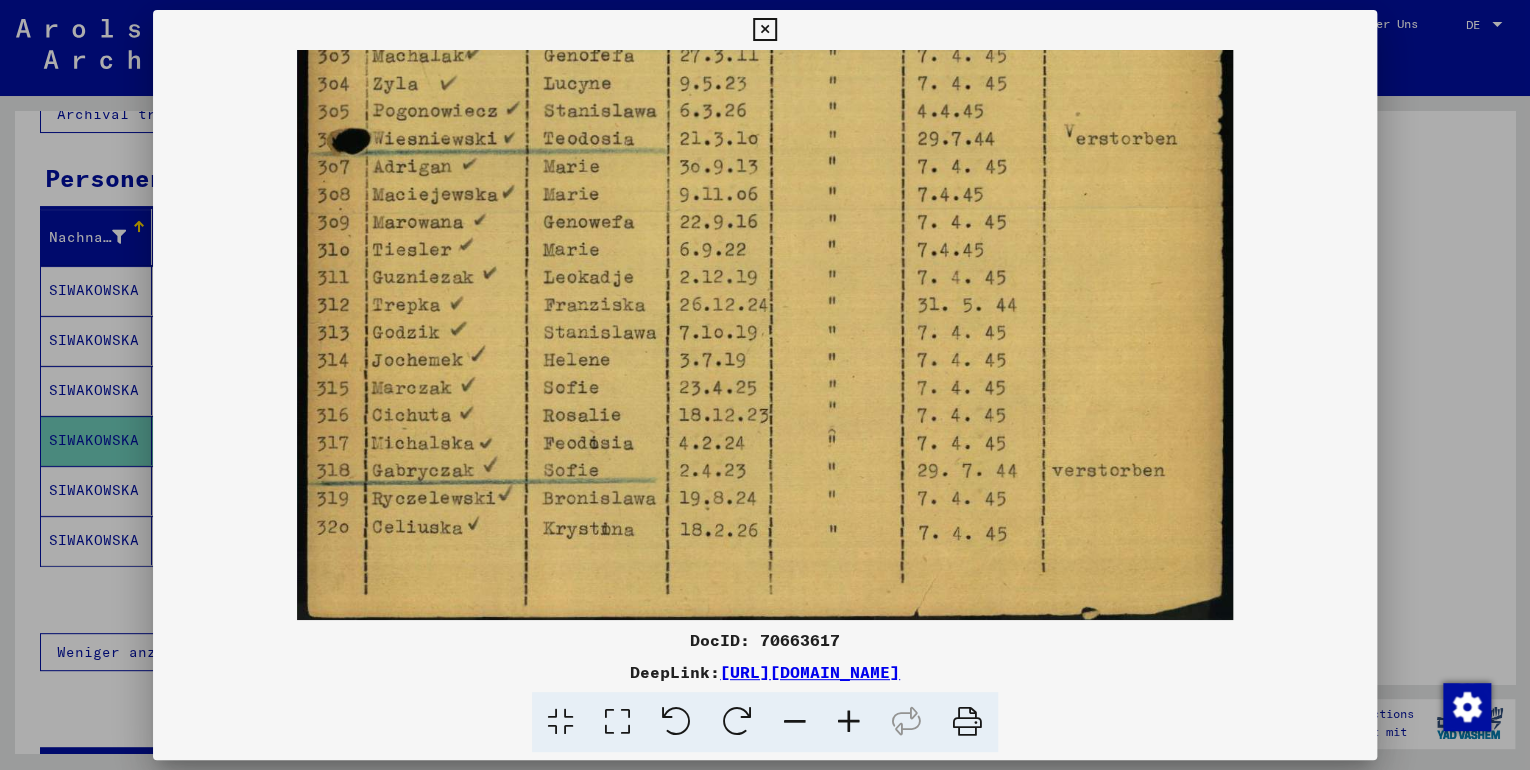 drag, startPoint x: 776, startPoint y: 515, endPoint x: 759, endPoint y: 221, distance: 294.4911 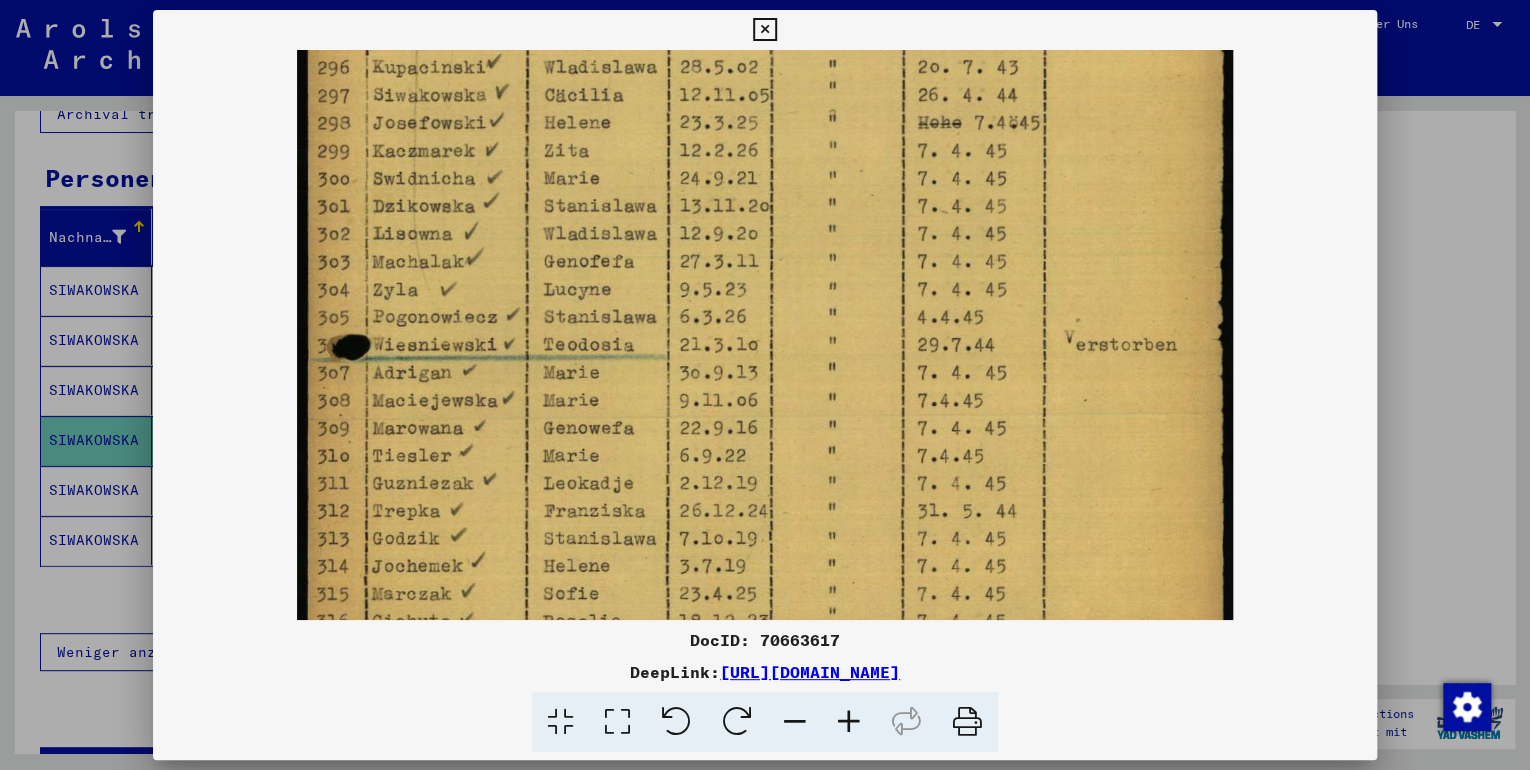 scroll, scrollTop: 512, scrollLeft: 0, axis: vertical 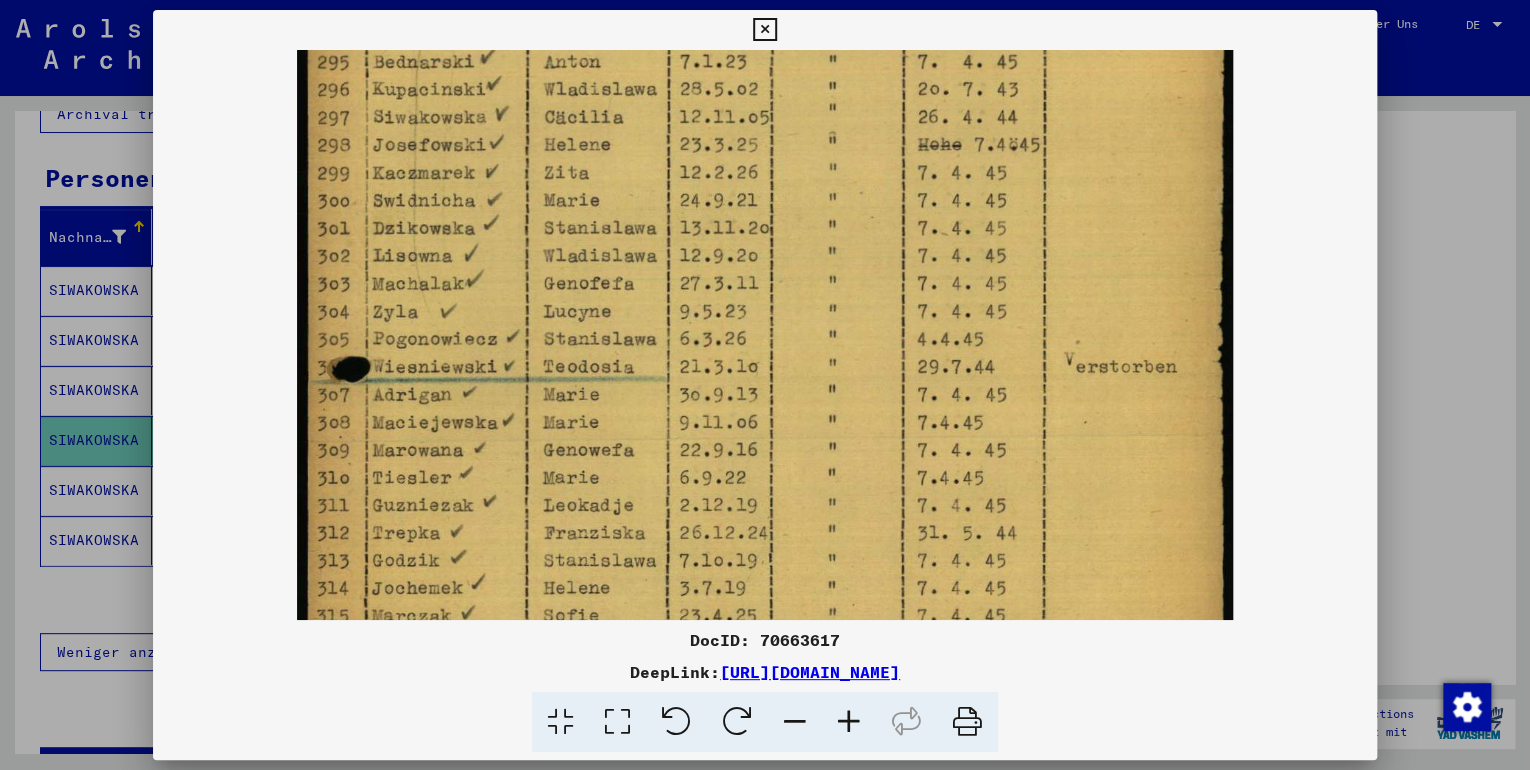 drag, startPoint x: 824, startPoint y: 178, endPoint x: 826, endPoint y: 412, distance: 234.00854 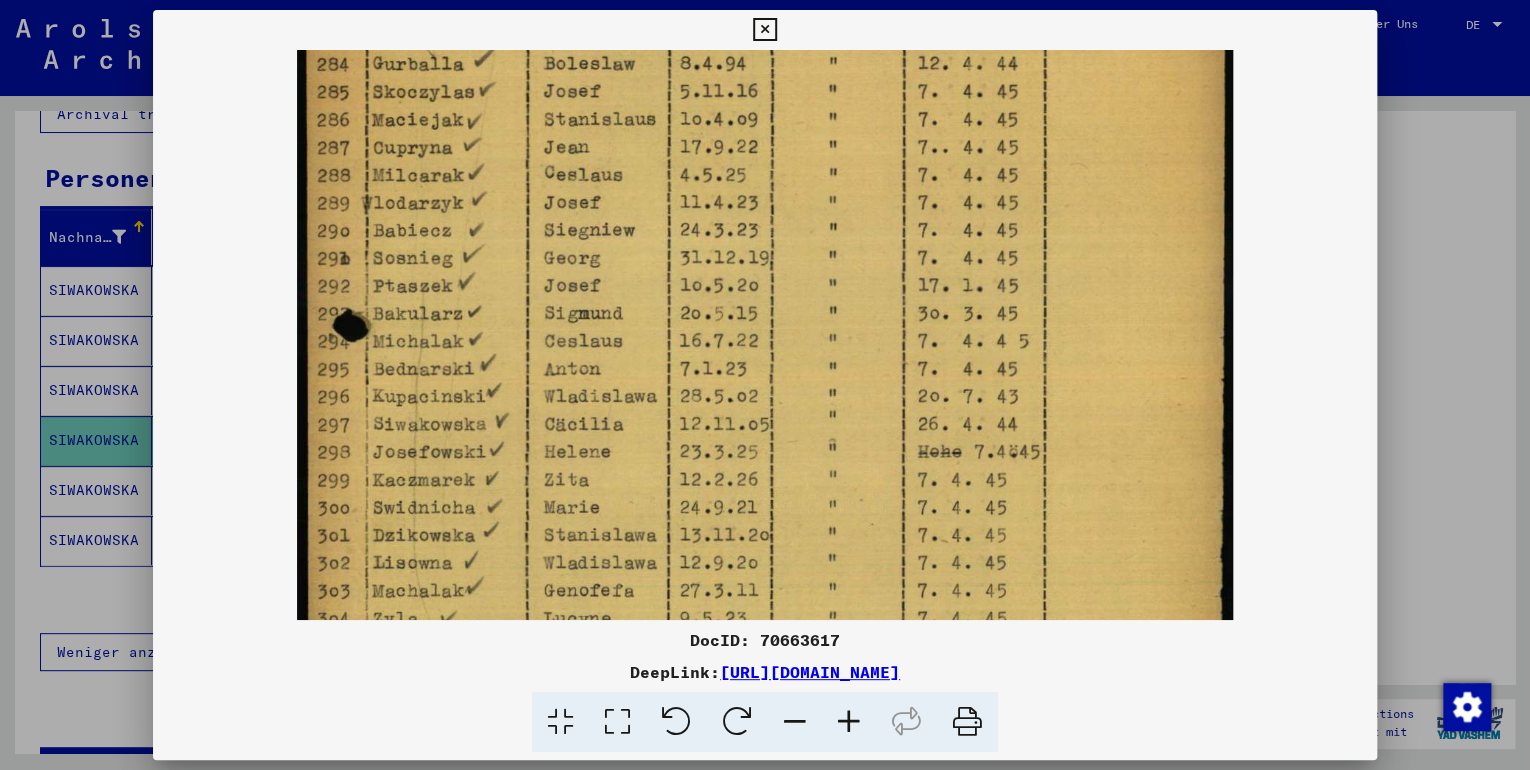 drag, startPoint x: 825, startPoint y: 140, endPoint x: 812, endPoint y: 446, distance: 306.27603 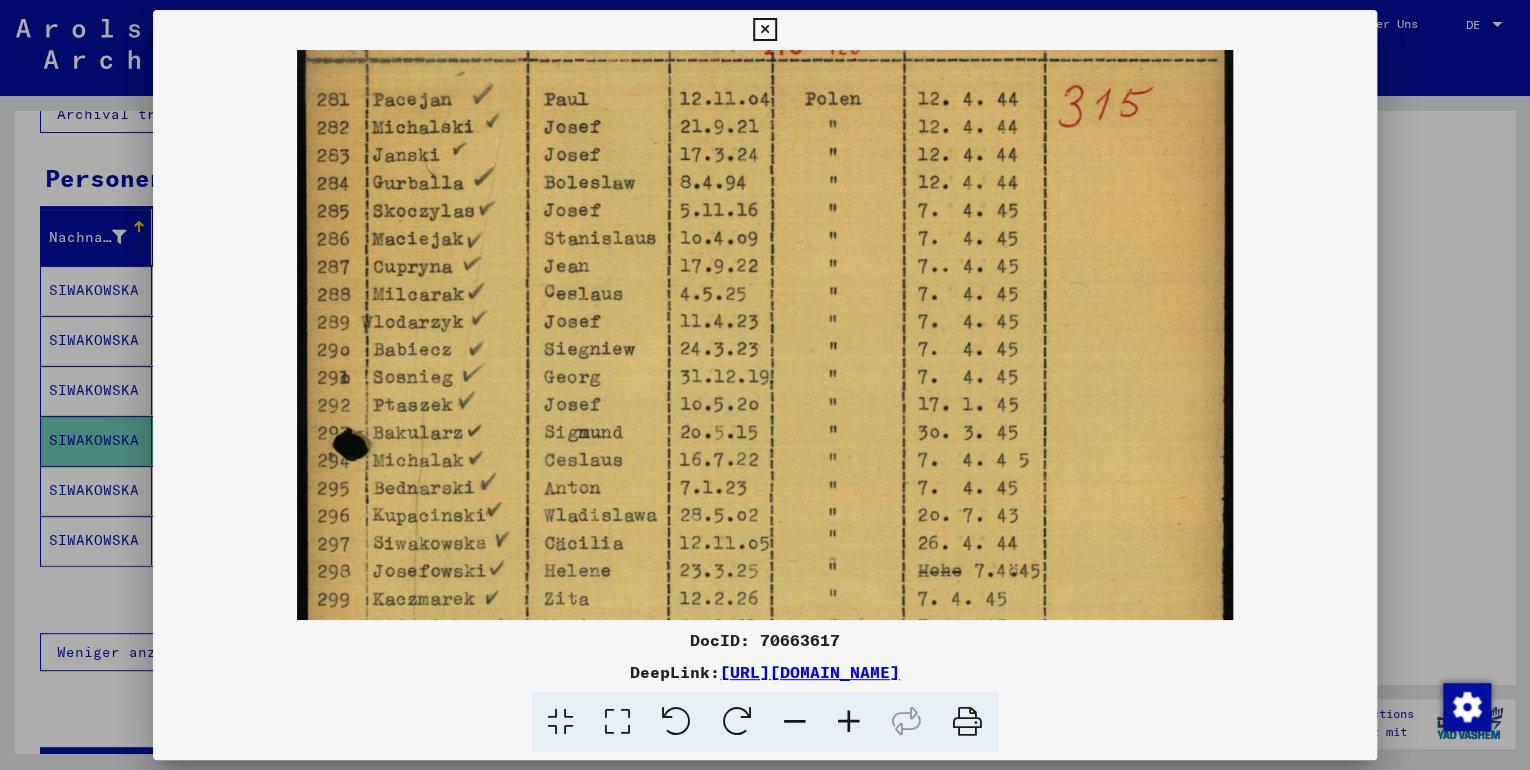 scroll, scrollTop: 0, scrollLeft: 0, axis: both 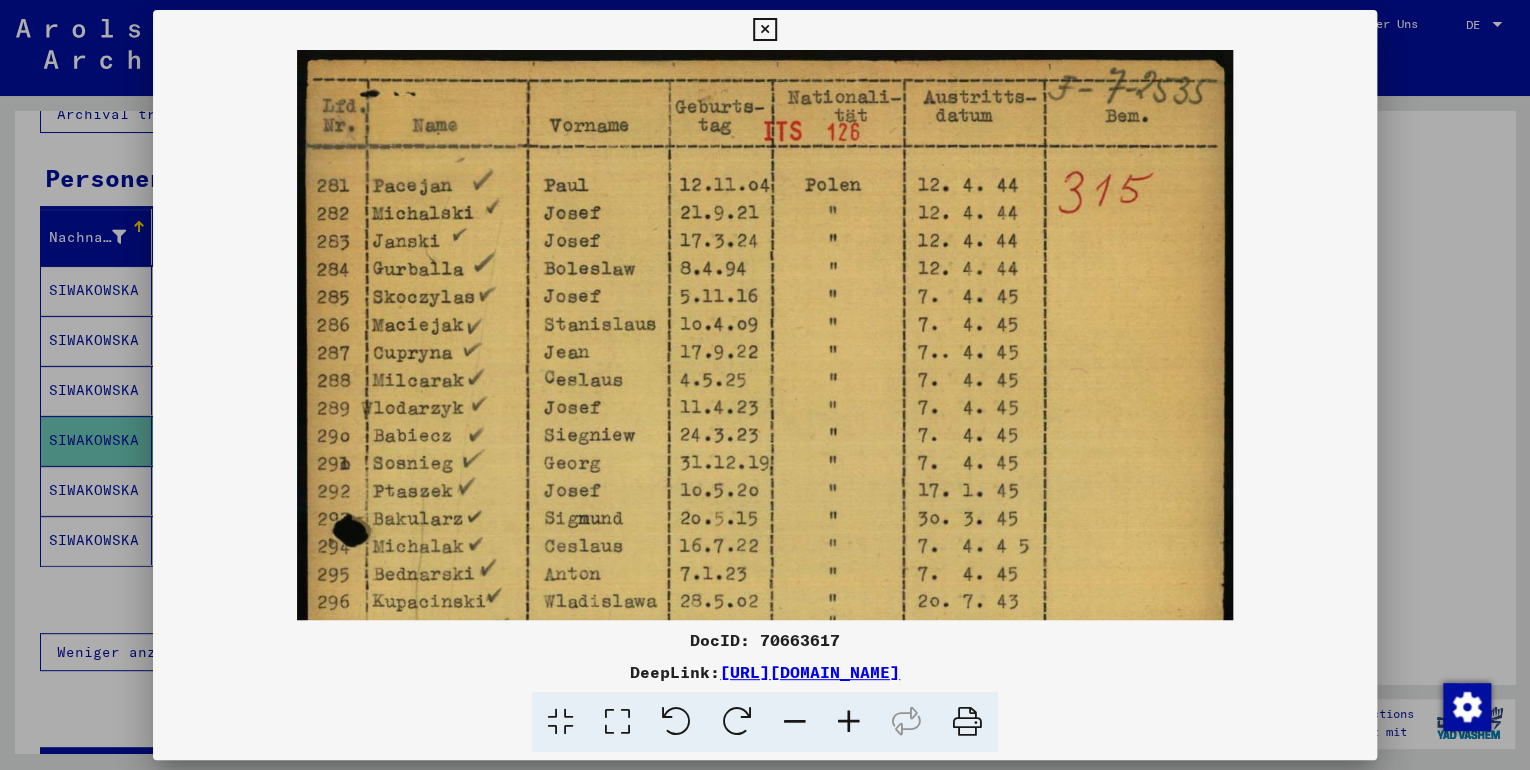 drag, startPoint x: 813, startPoint y: 201, endPoint x: 800, endPoint y: 462, distance: 261.32355 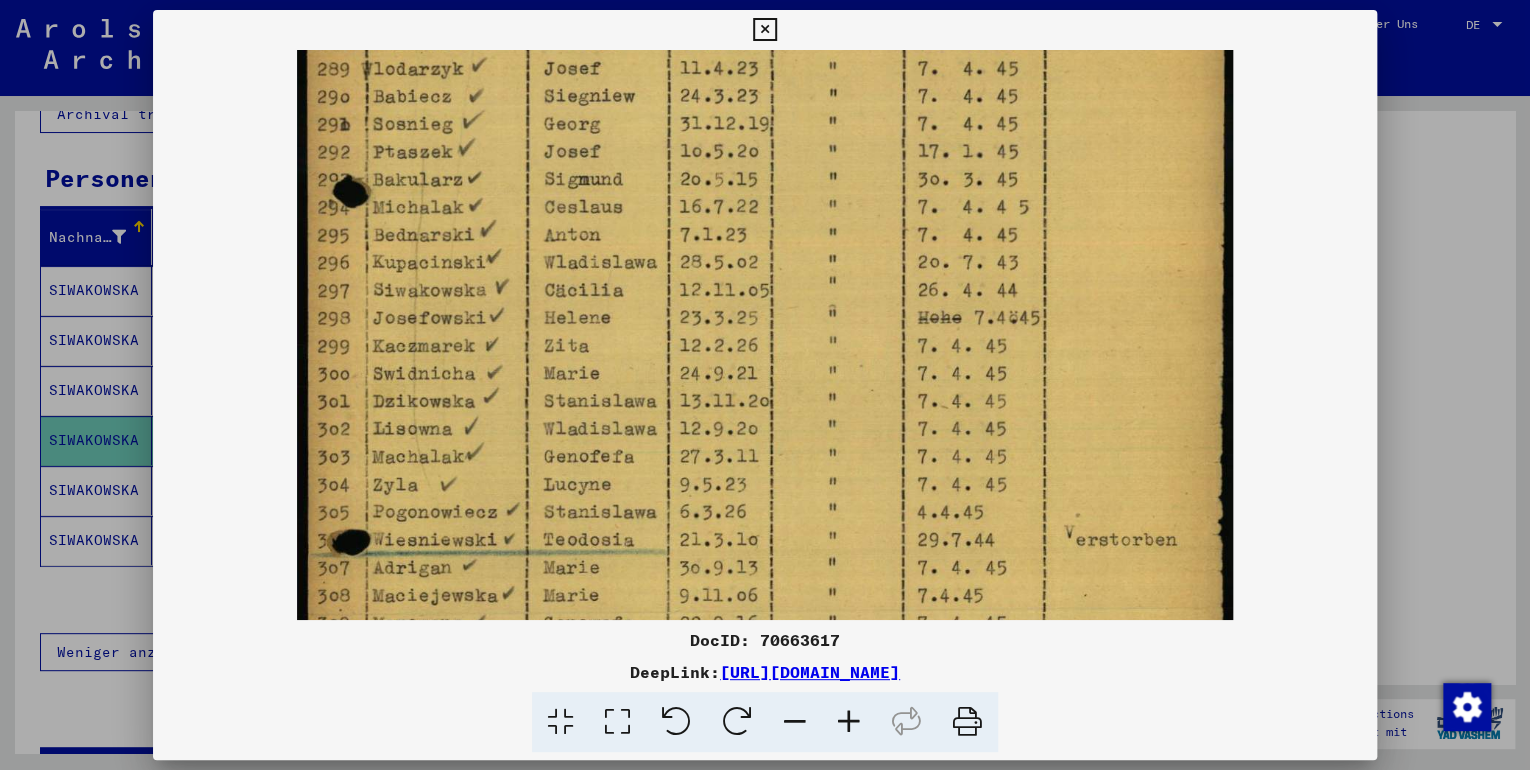 scroll, scrollTop: 341, scrollLeft: 0, axis: vertical 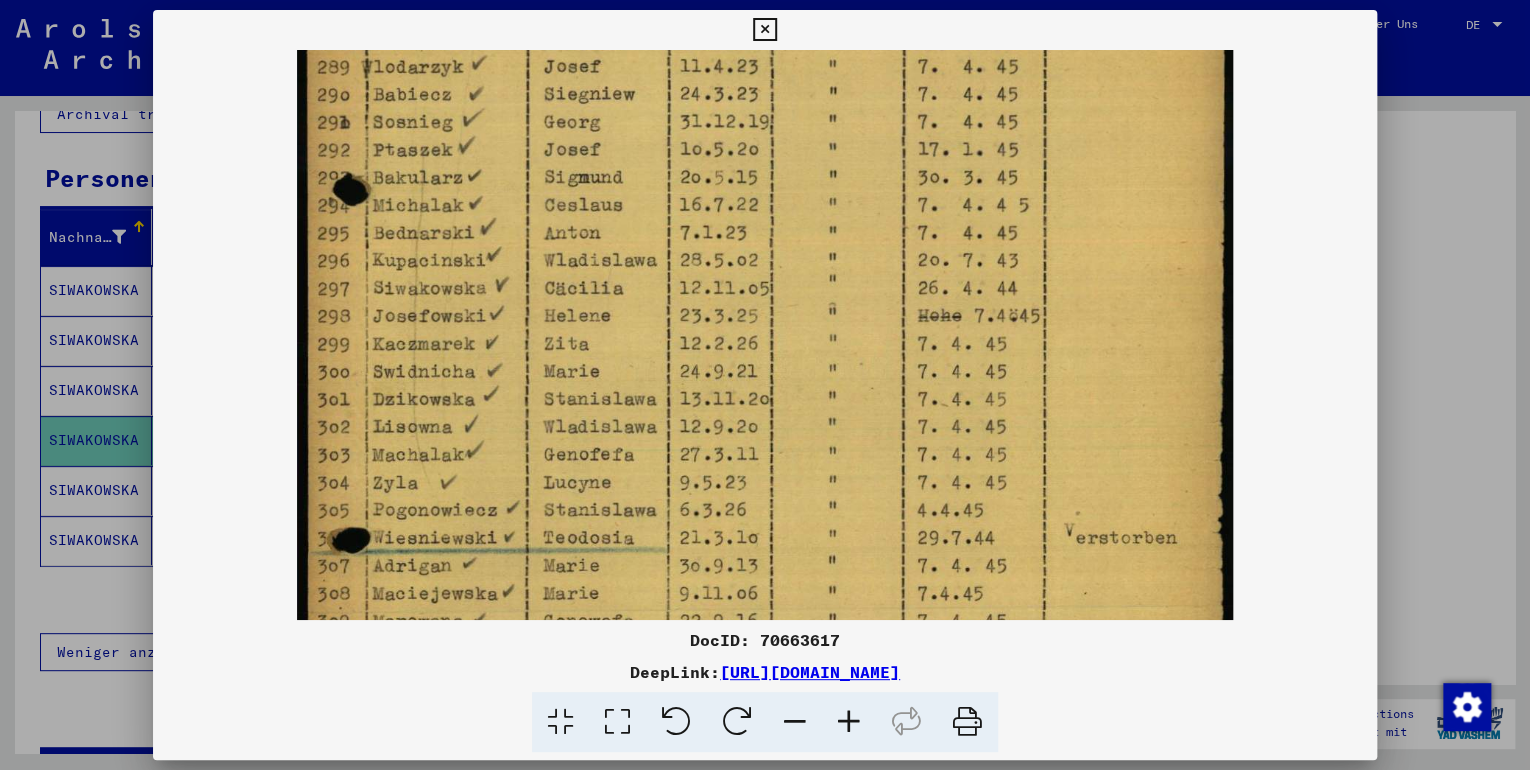 drag, startPoint x: 776, startPoint y: 461, endPoint x: 806, endPoint y: 124, distance: 338.33267 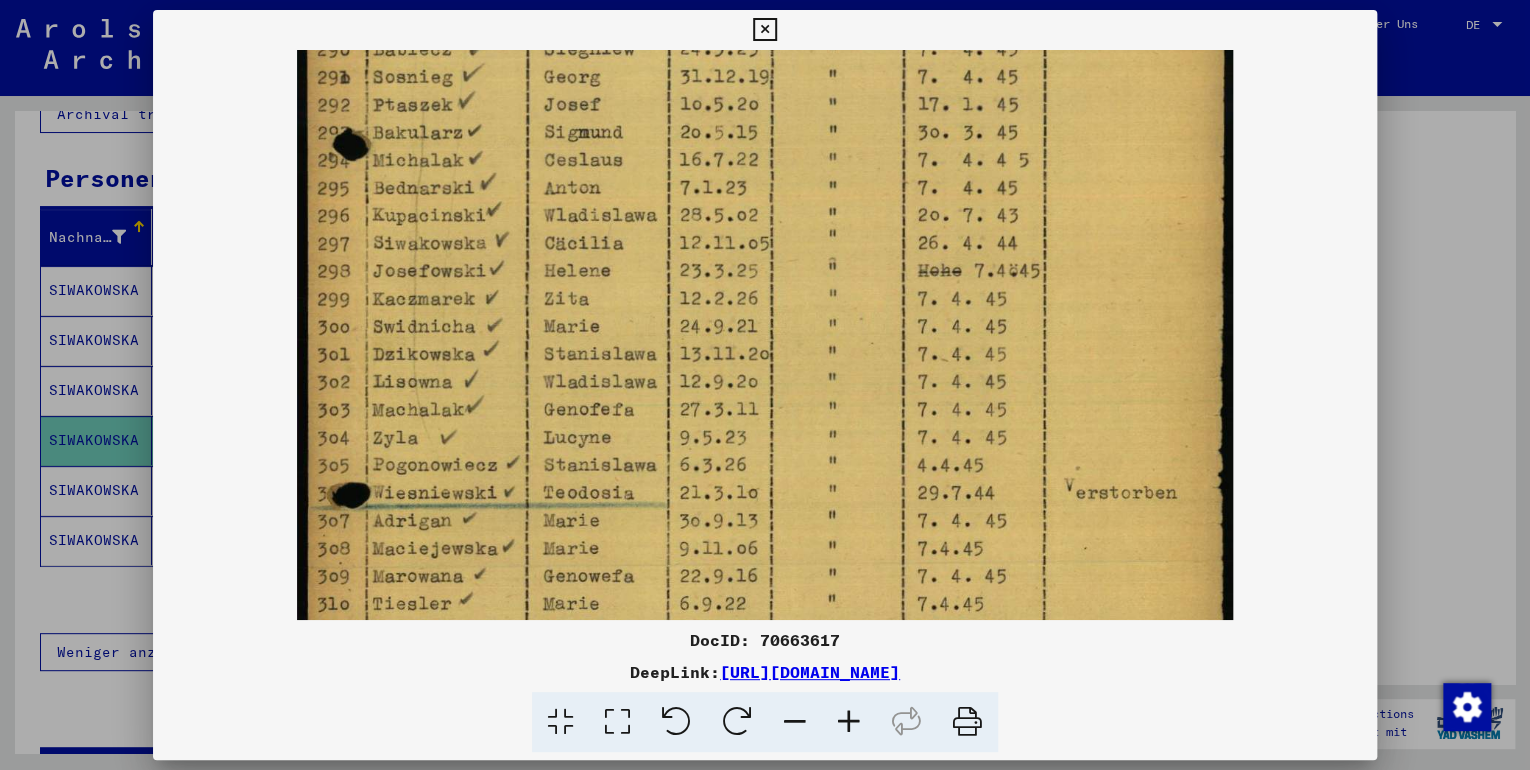 scroll, scrollTop: 396, scrollLeft: 0, axis: vertical 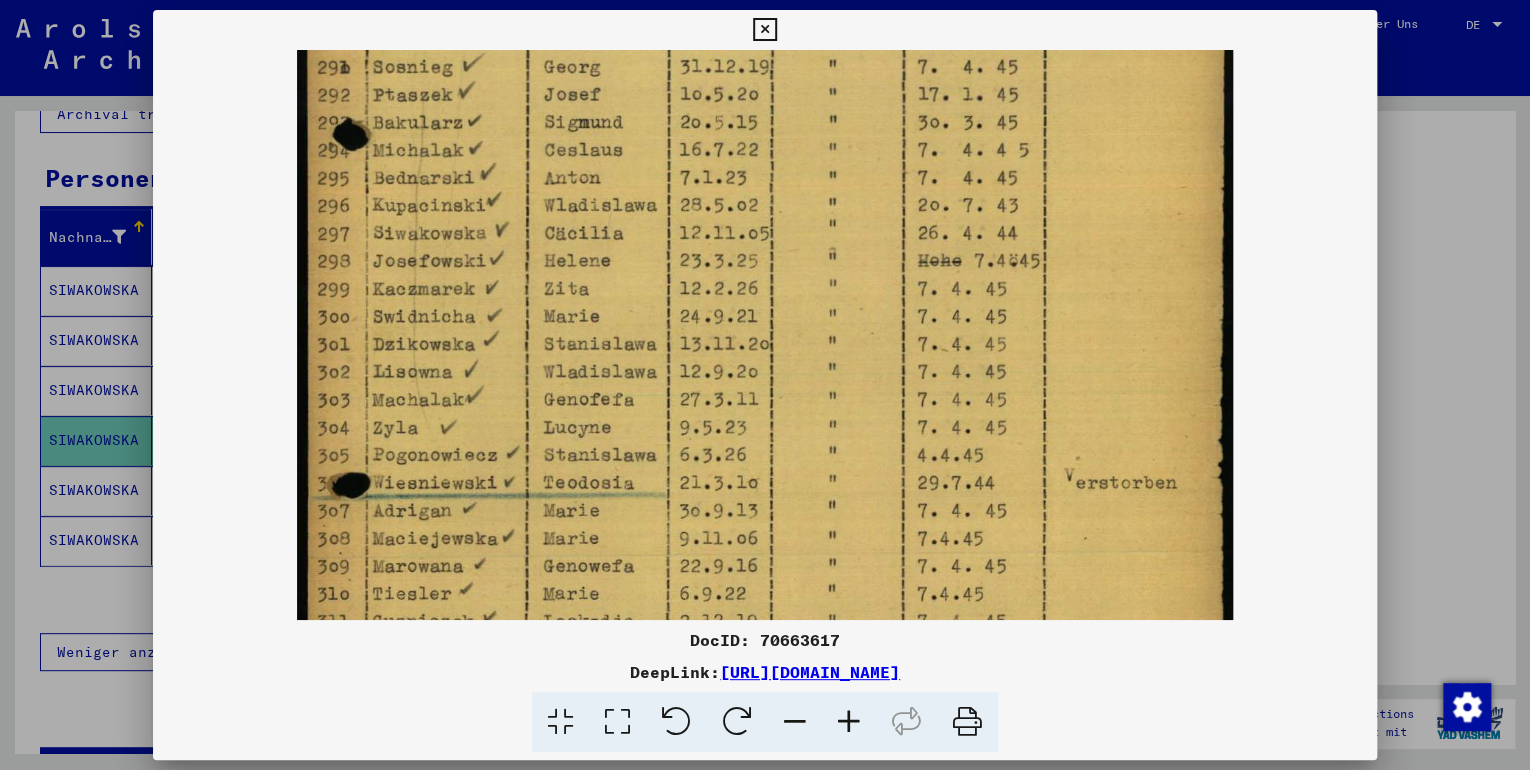 drag, startPoint x: 785, startPoint y: 503, endPoint x: 799, endPoint y: 448, distance: 56.753853 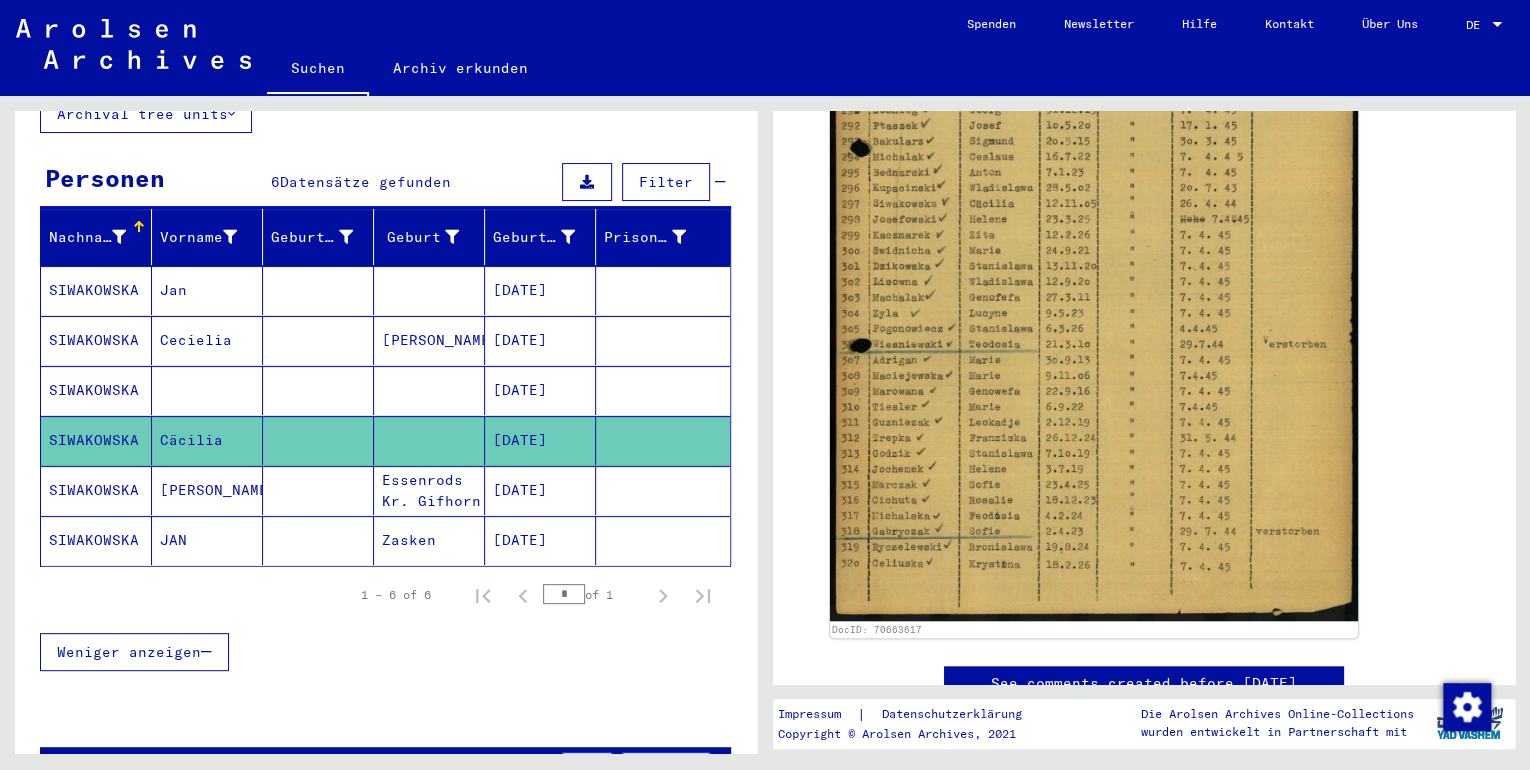 click at bounding box center [663, 440] 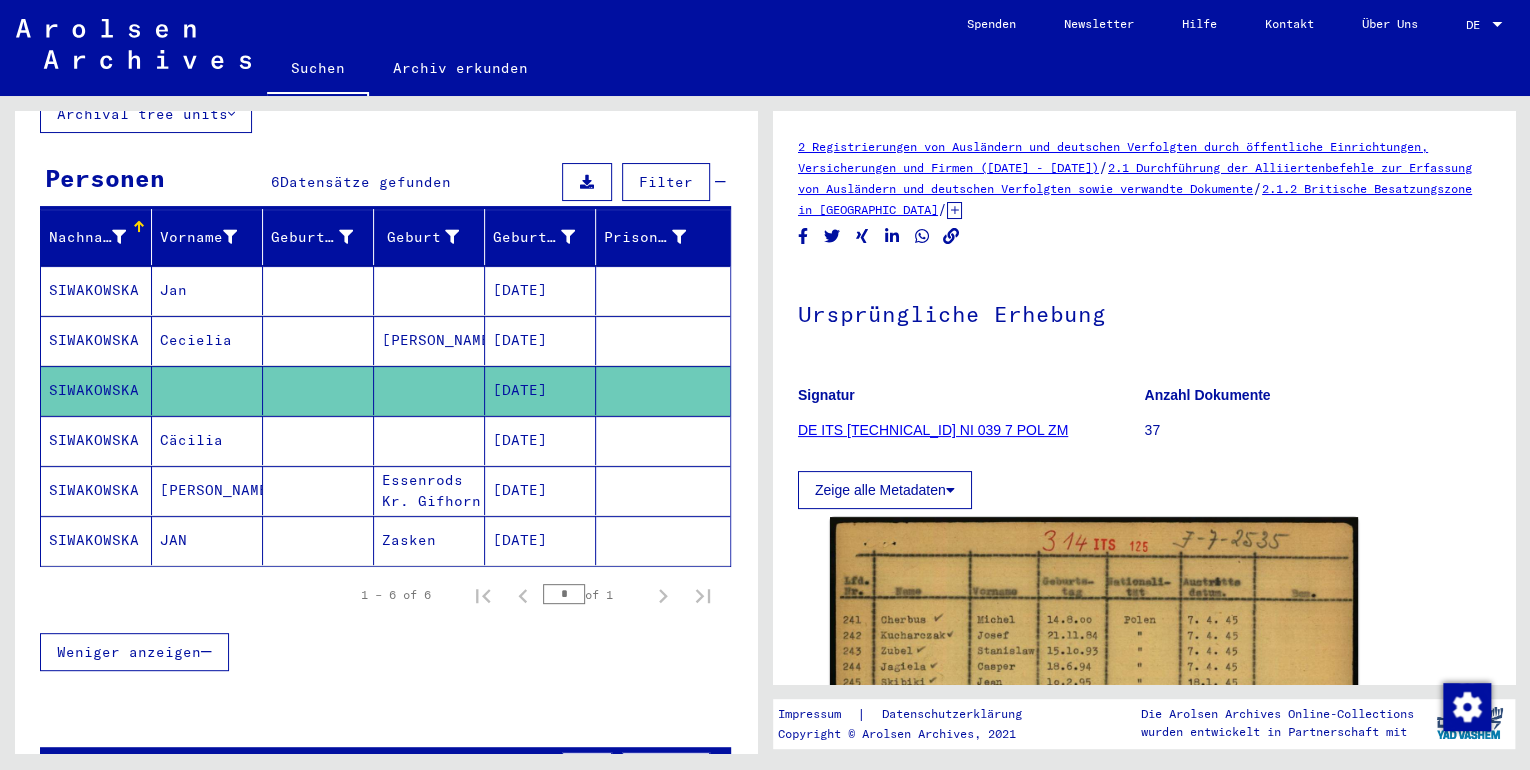scroll, scrollTop: 0, scrollLeft: 0, axis: both 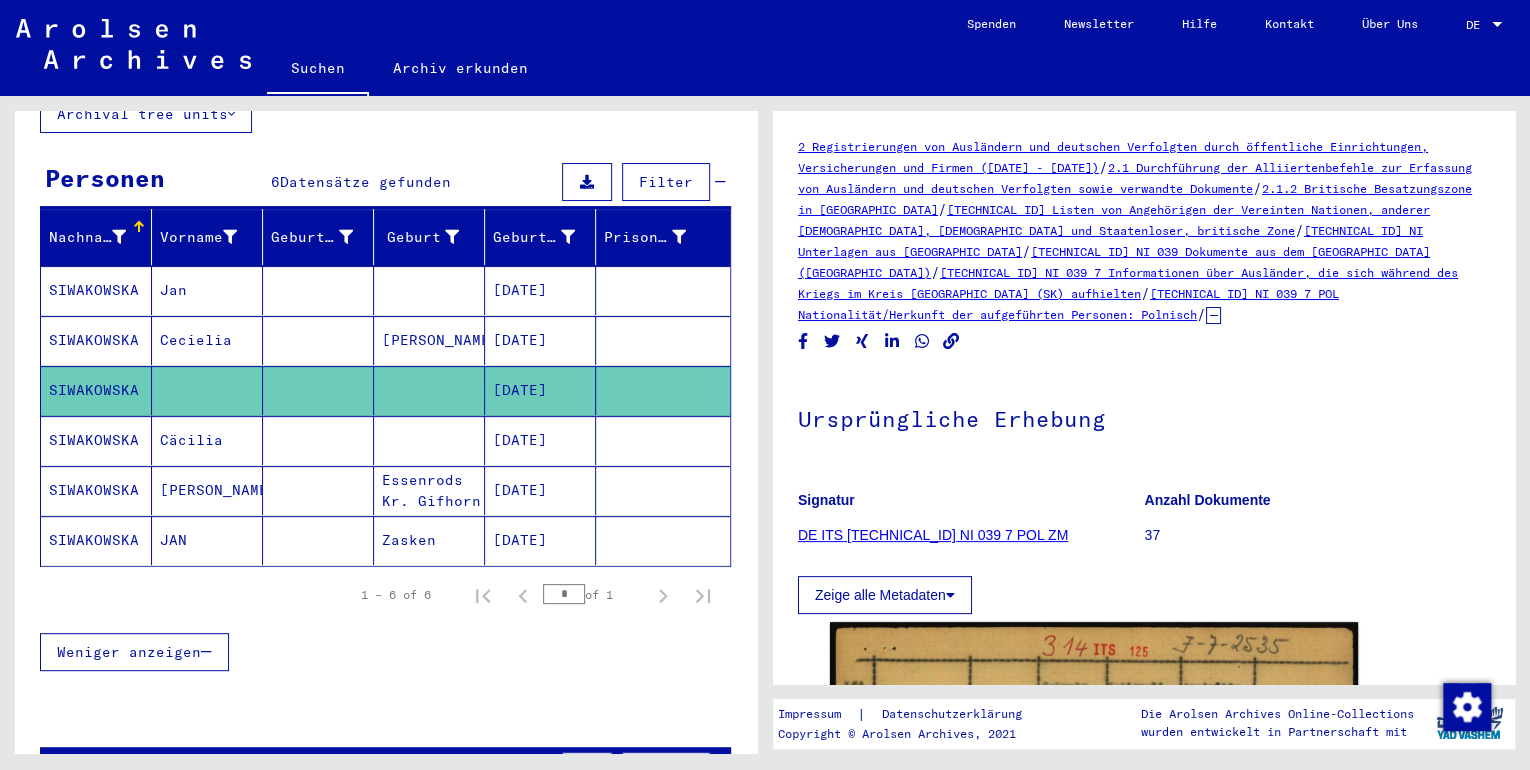 click at bounding box center [663, 390] 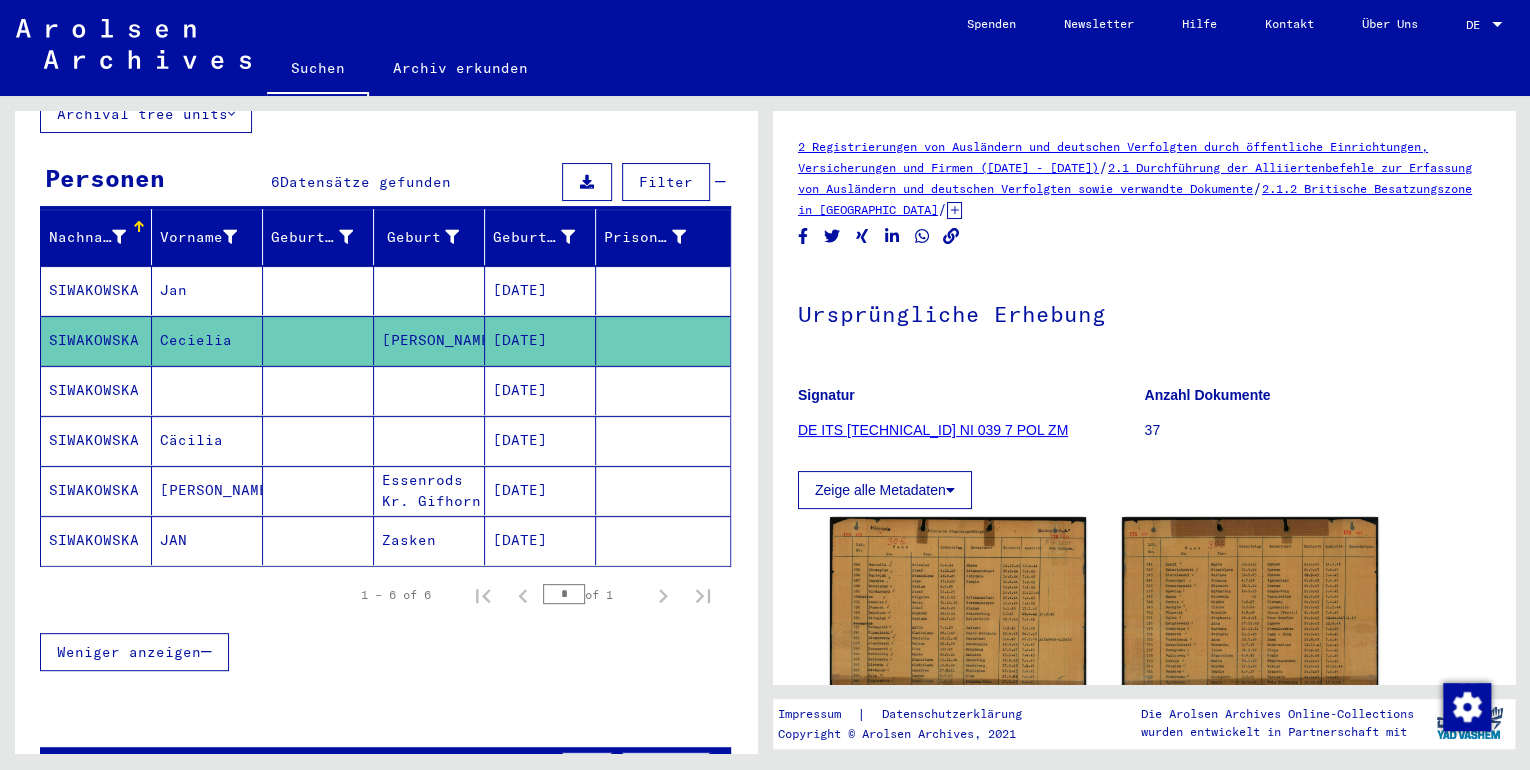 scroll, scrollTop: 0, scrollLeft: 0, axis: both 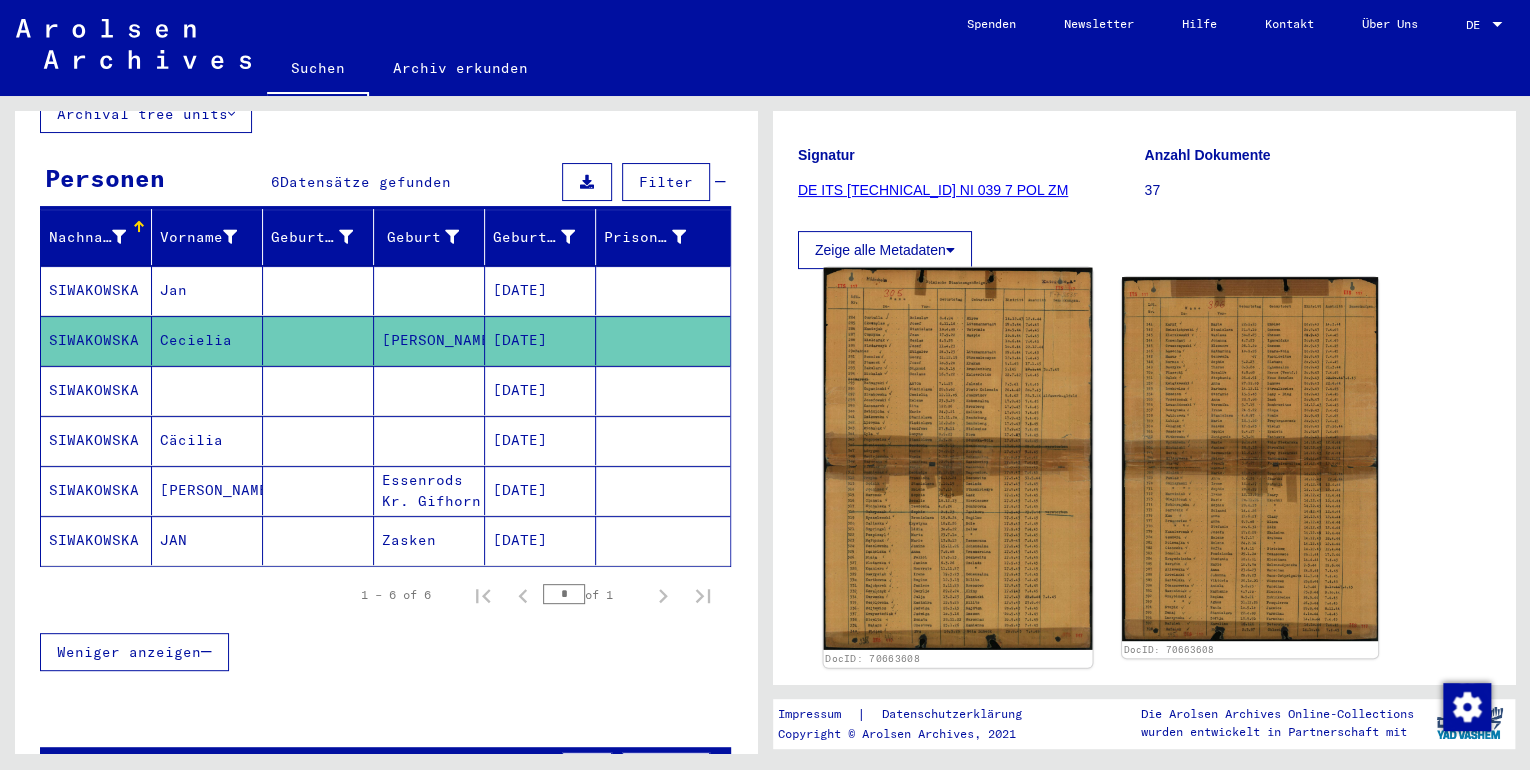 click 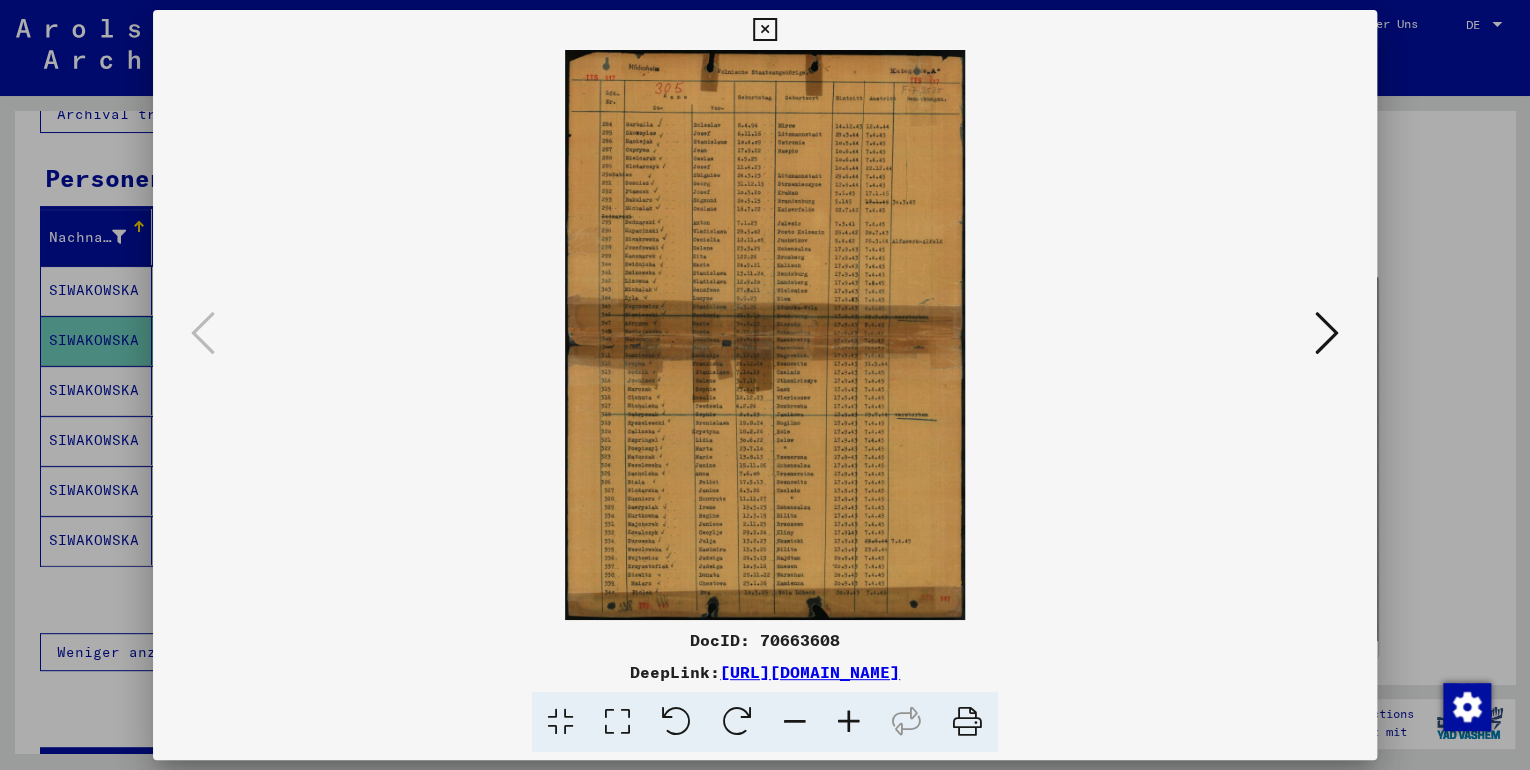 click at bounding box center [849, 722] 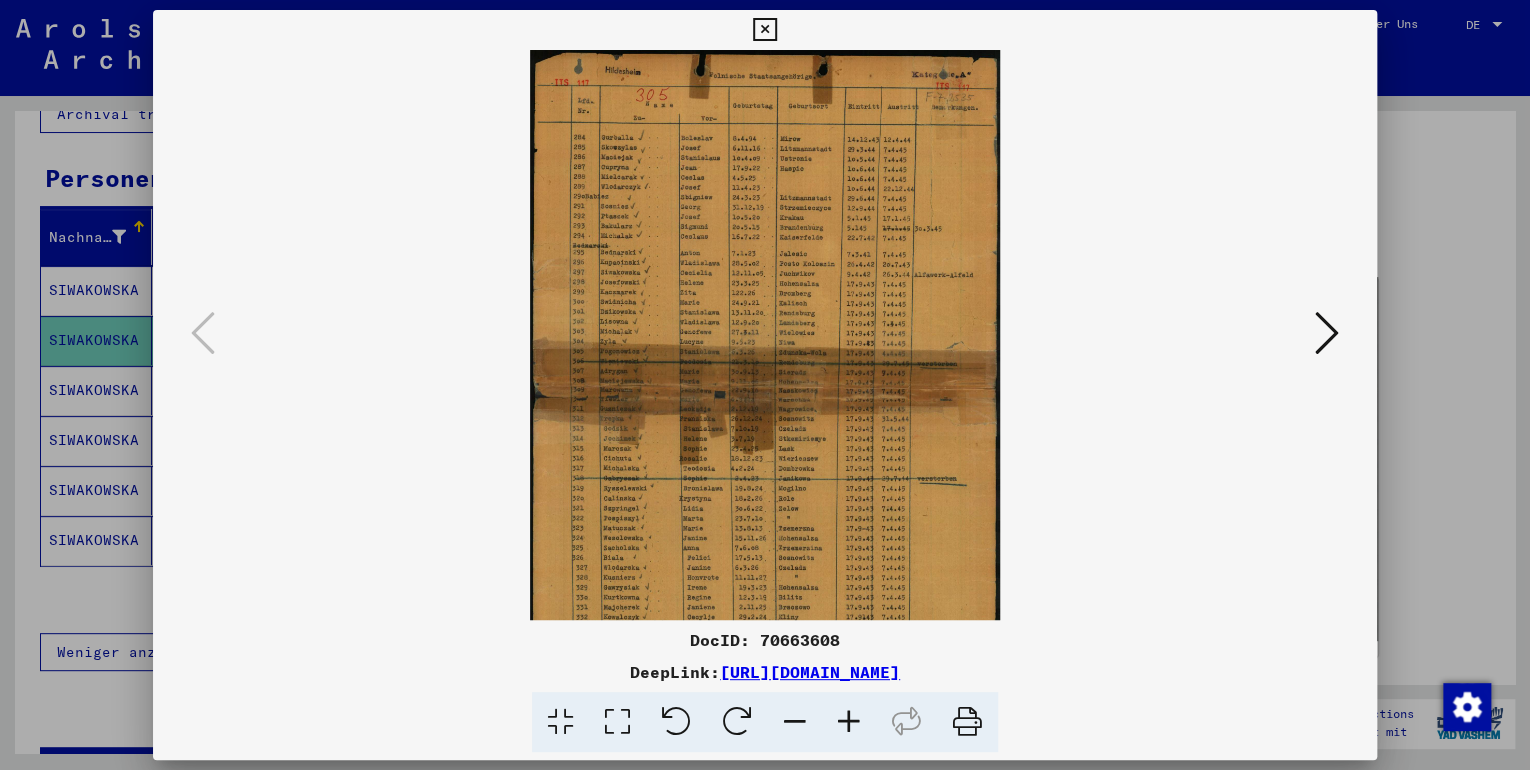 click at bounding box center [849, 722] 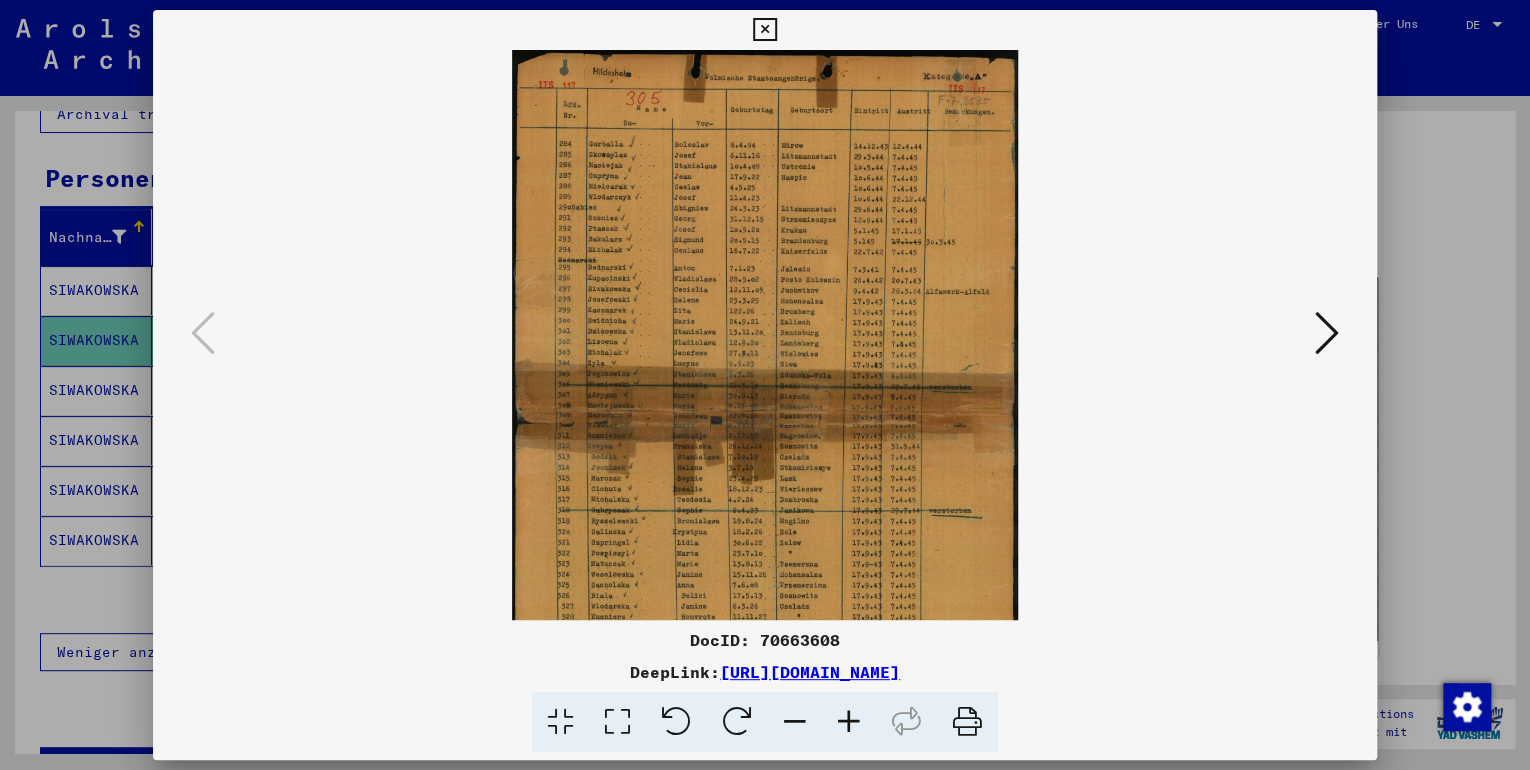 click at bounding box center [849, 722] 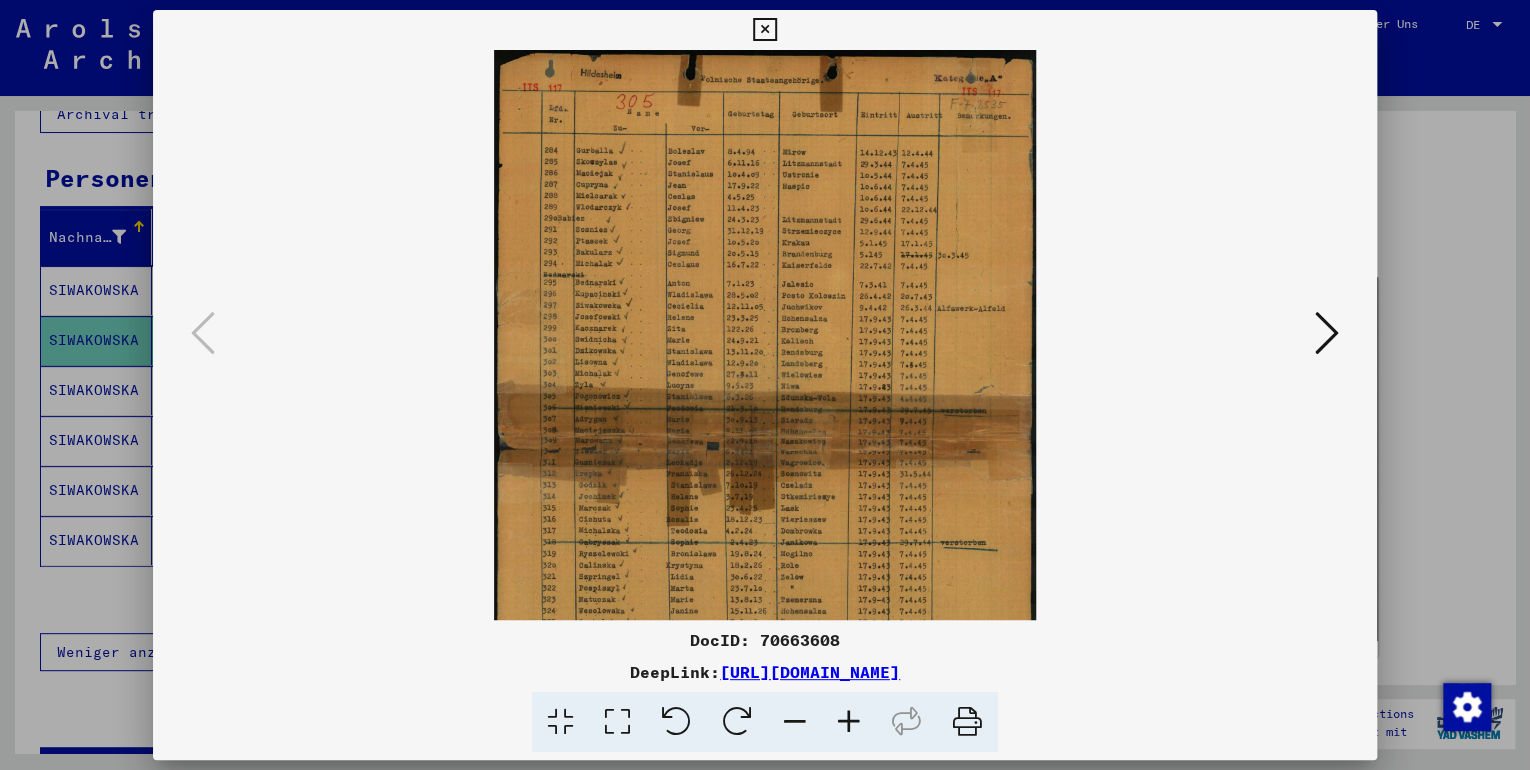 click at bounding box center [849, 722] 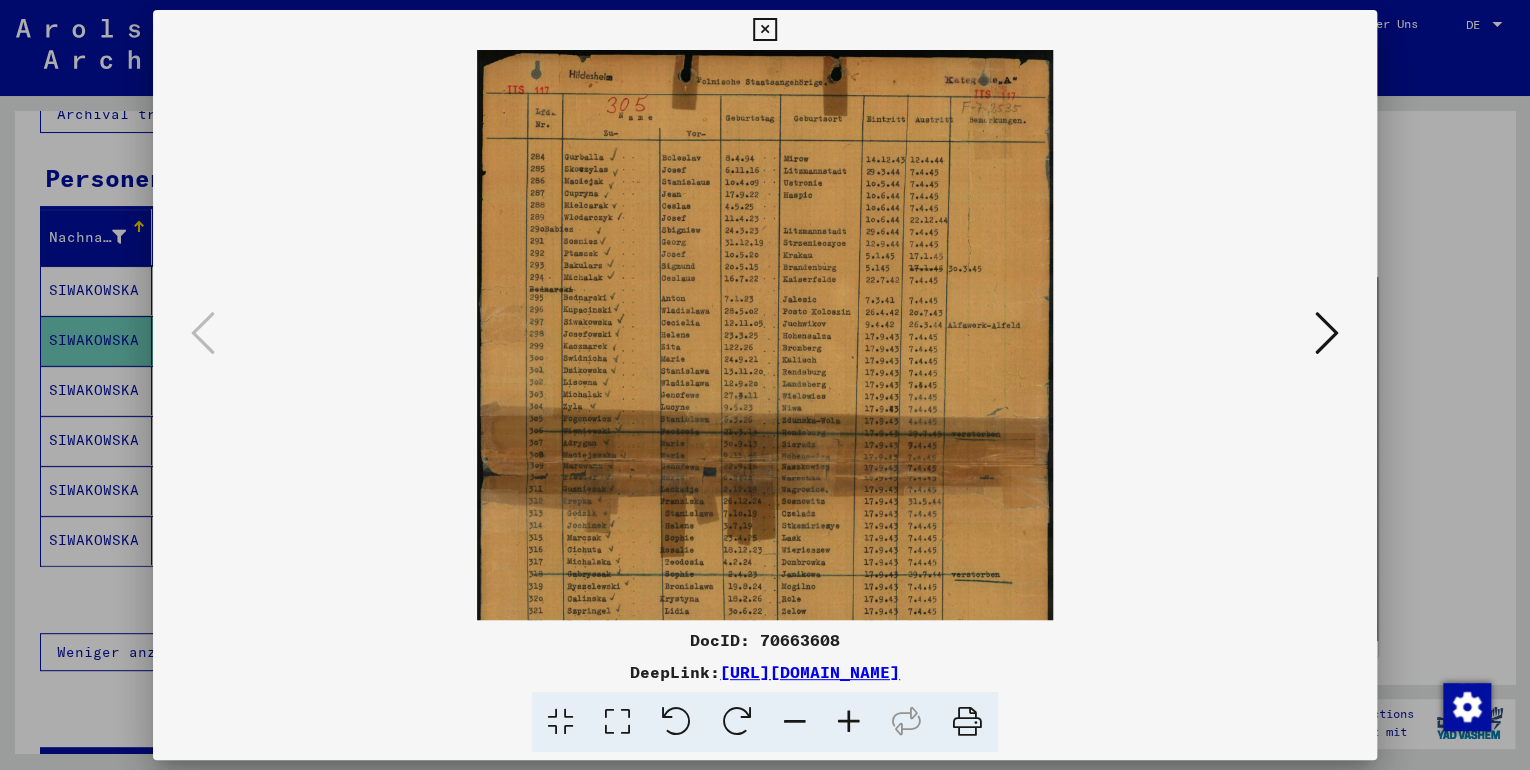 click at bounding box center (849, 722) 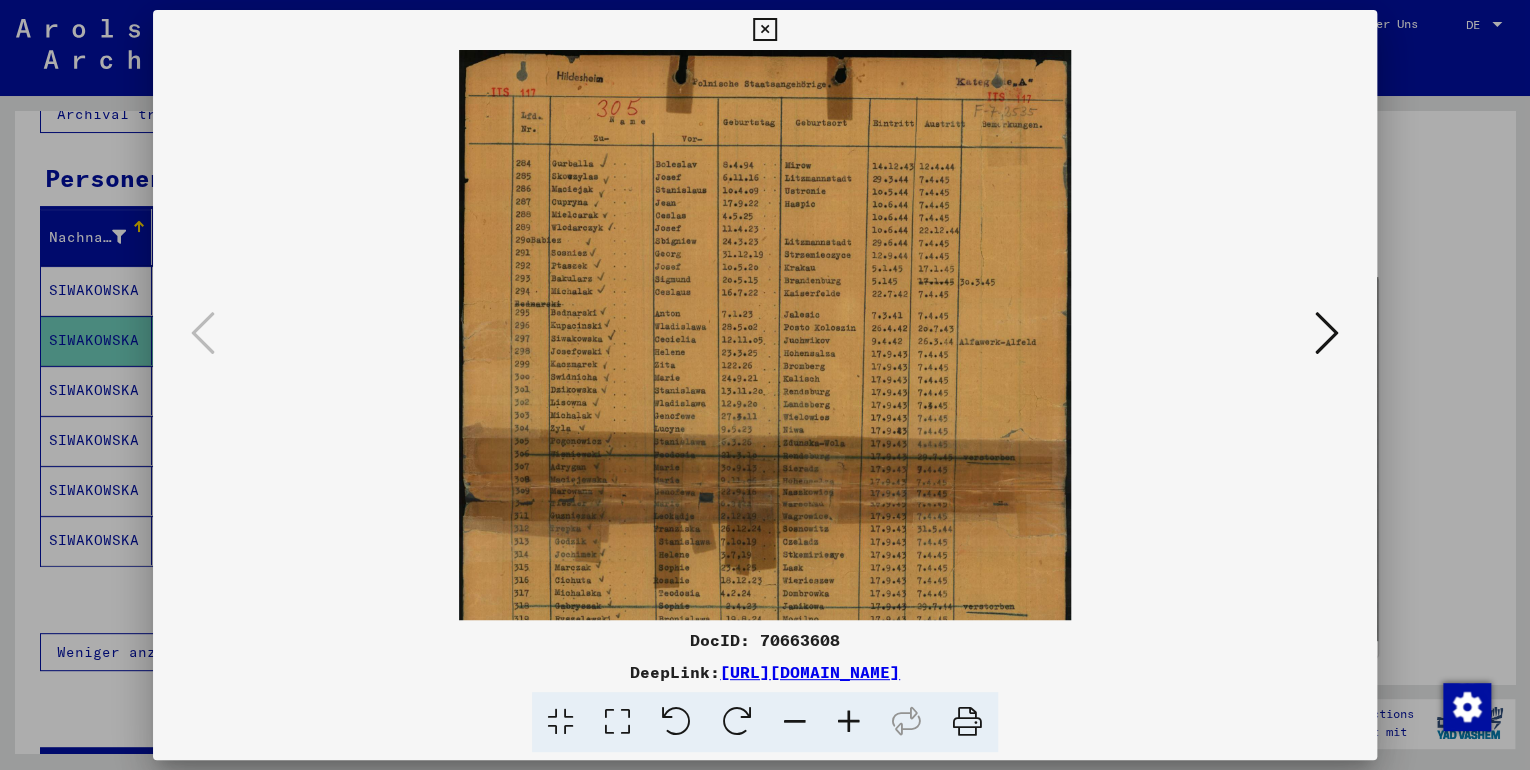 click at bounding box center (849, 722) 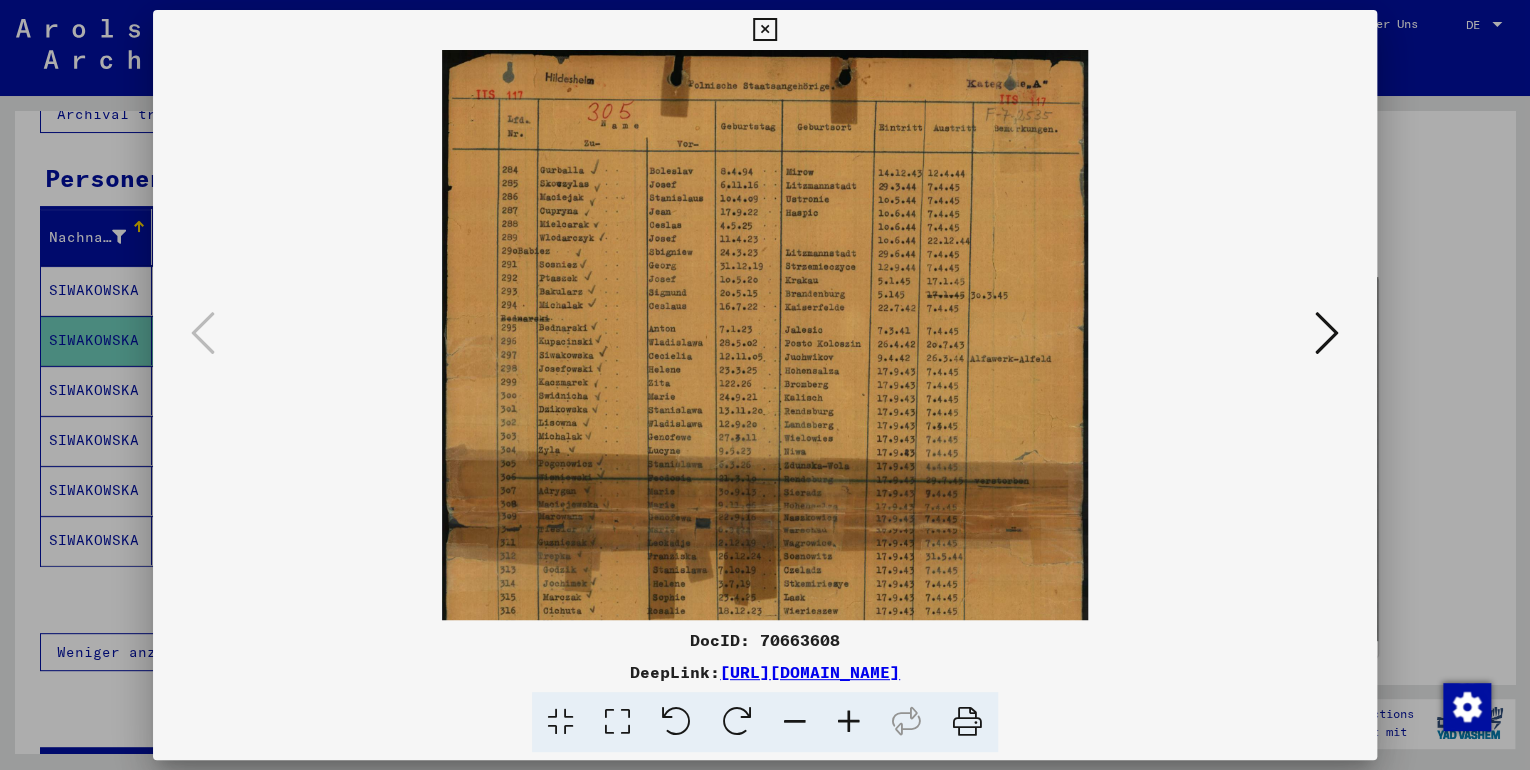 click at bounding box center [849, 722] 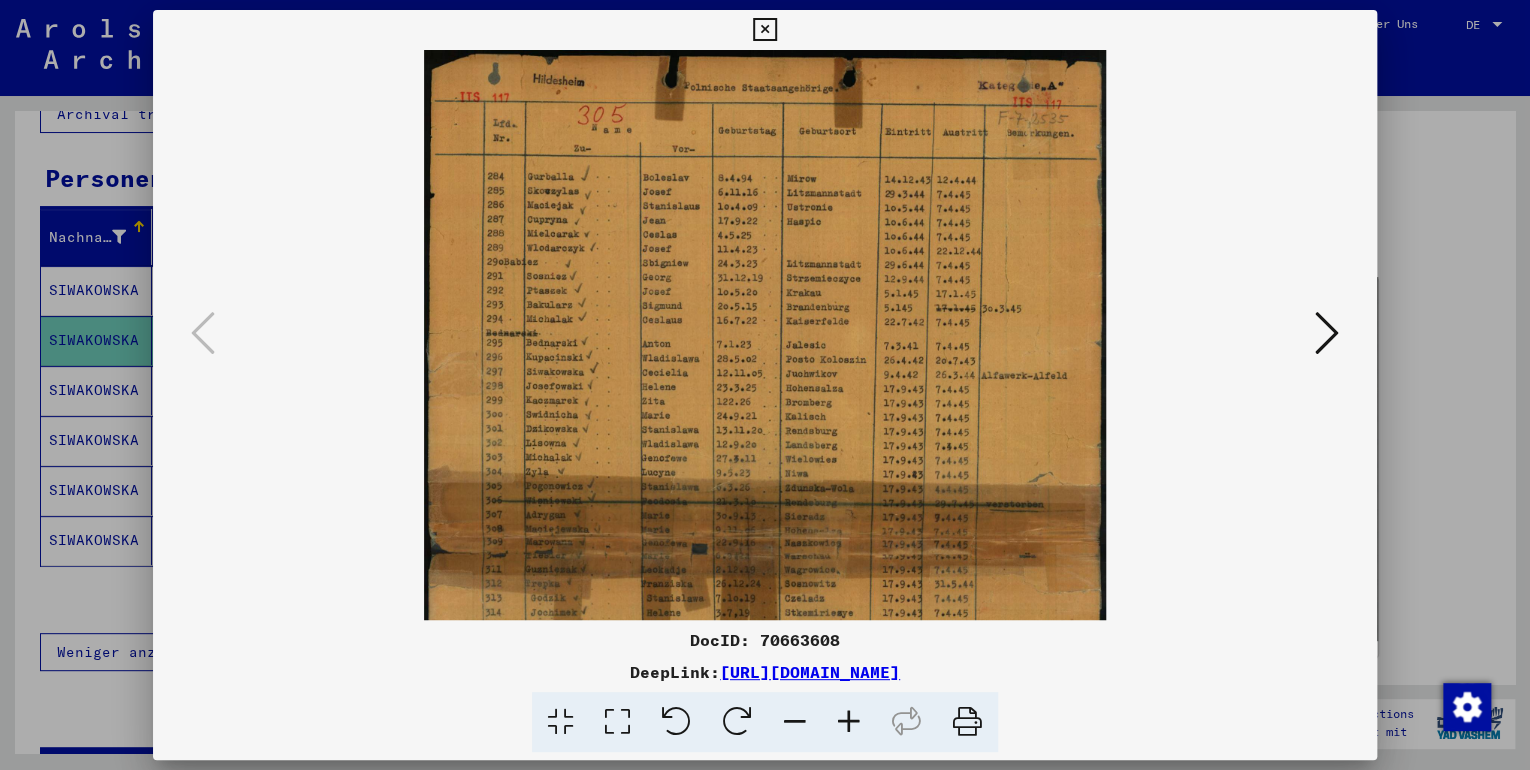 click at bounding box center (849, 722) 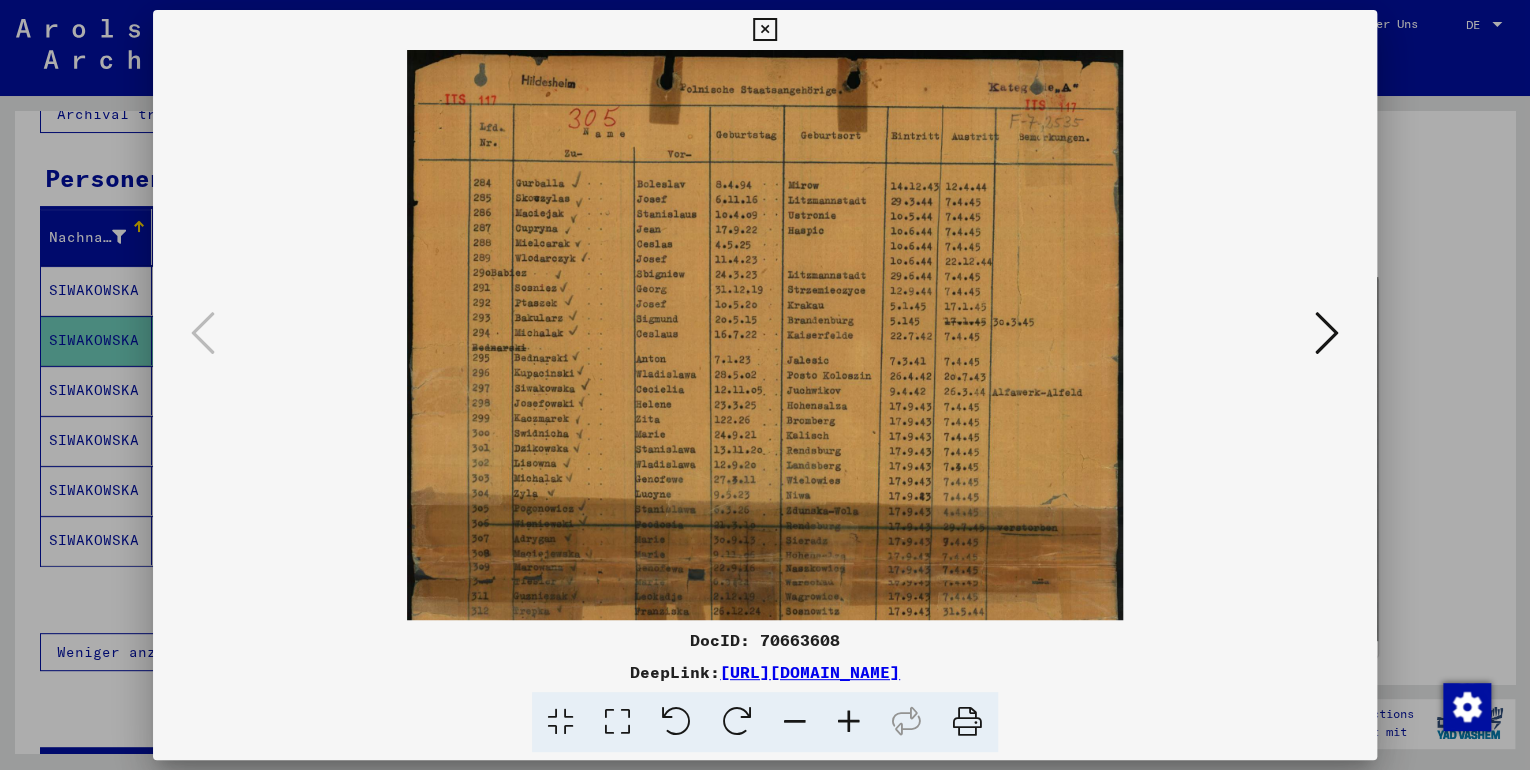 click at bounding box center [849, 722] 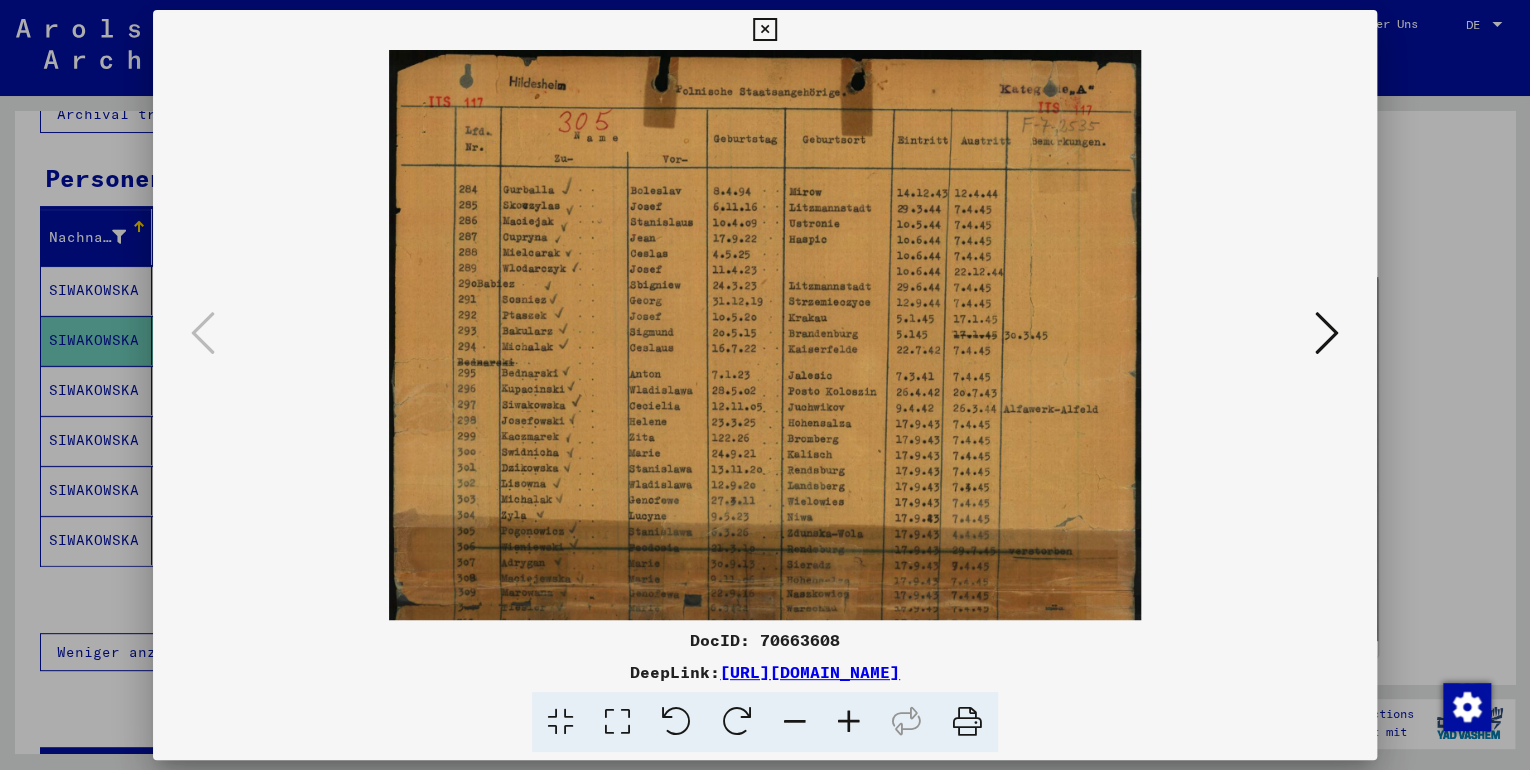 click at bounding box center (849, 722) 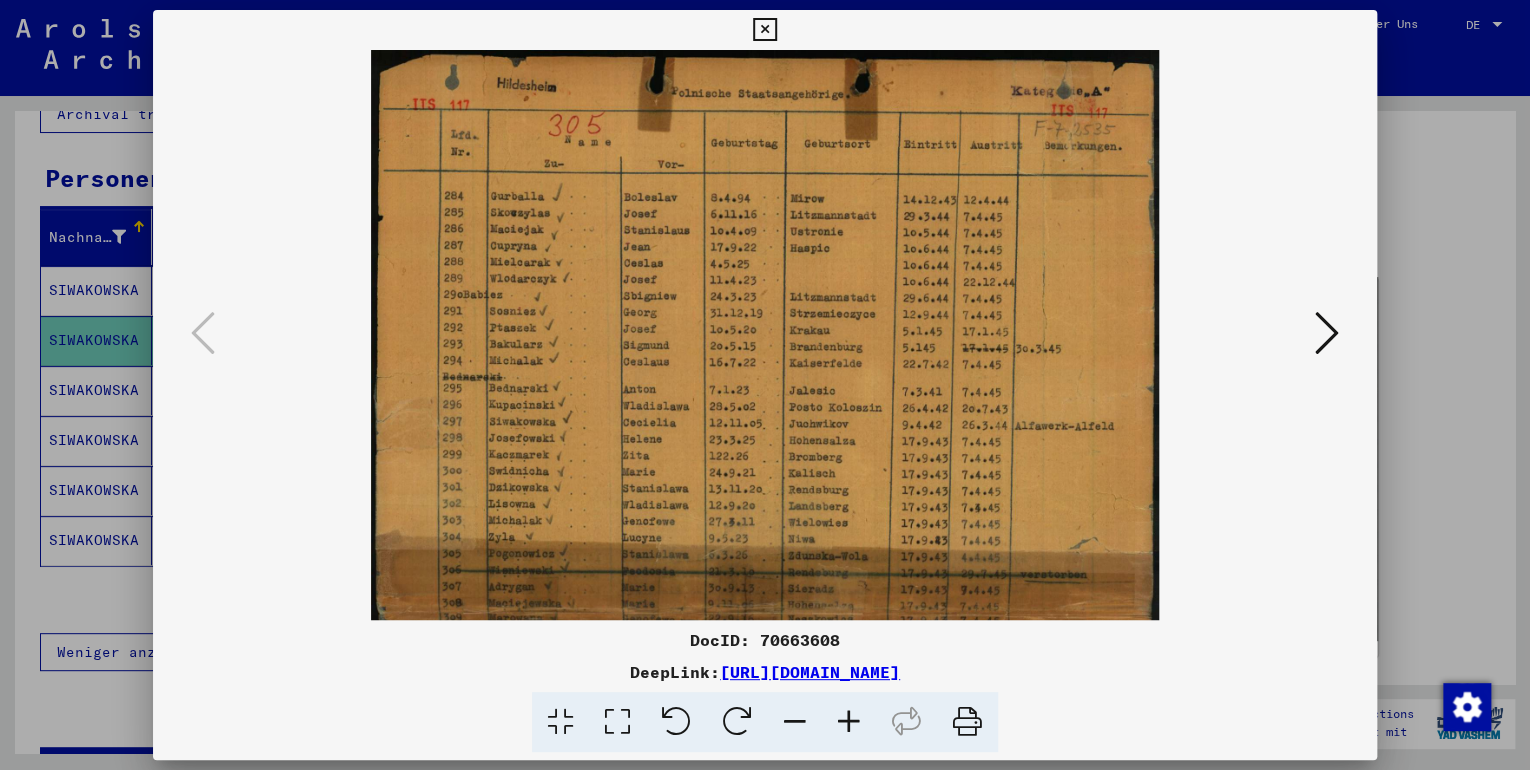 click at bounding box center (849, 722) 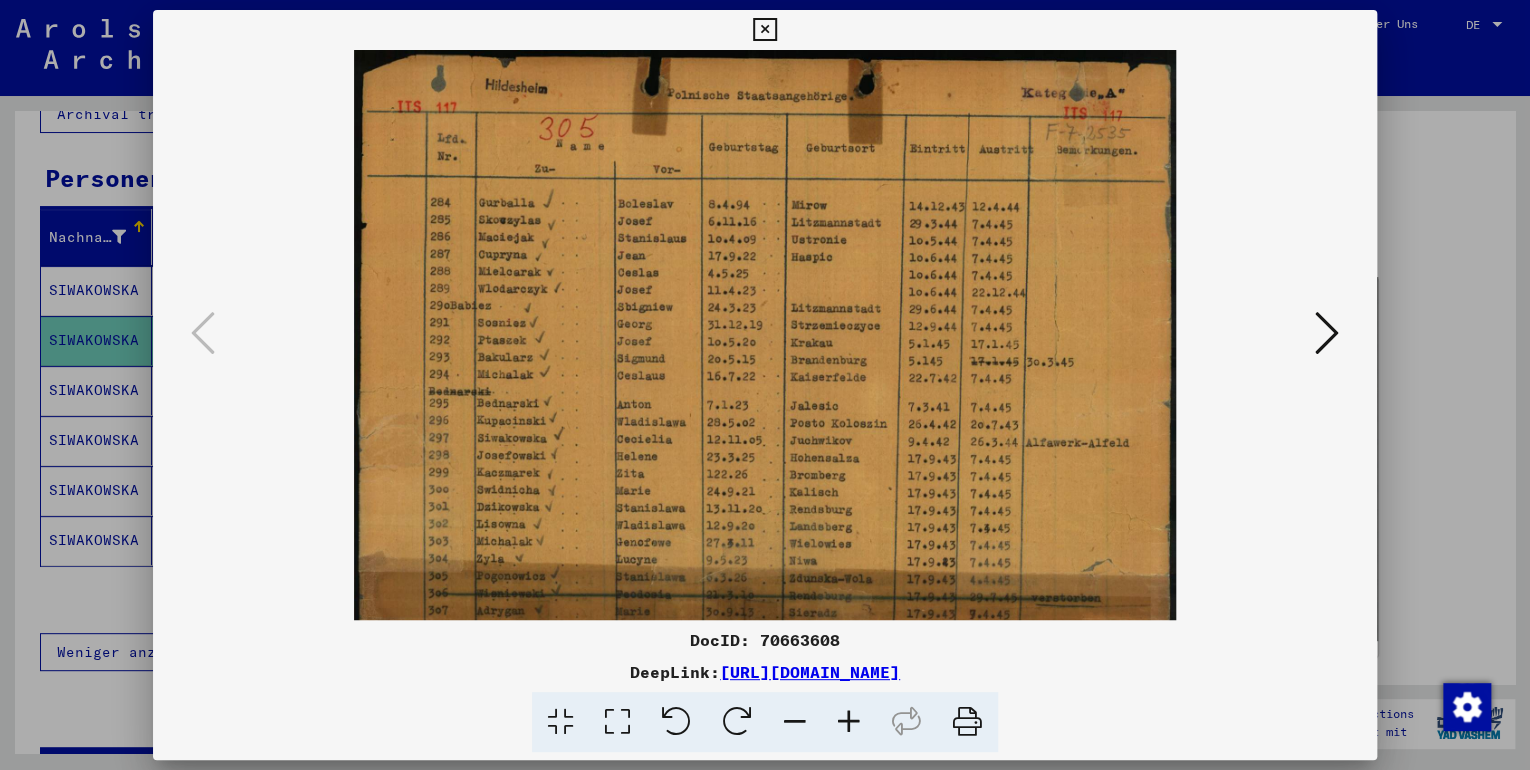 click at bounding box center [849, 722] 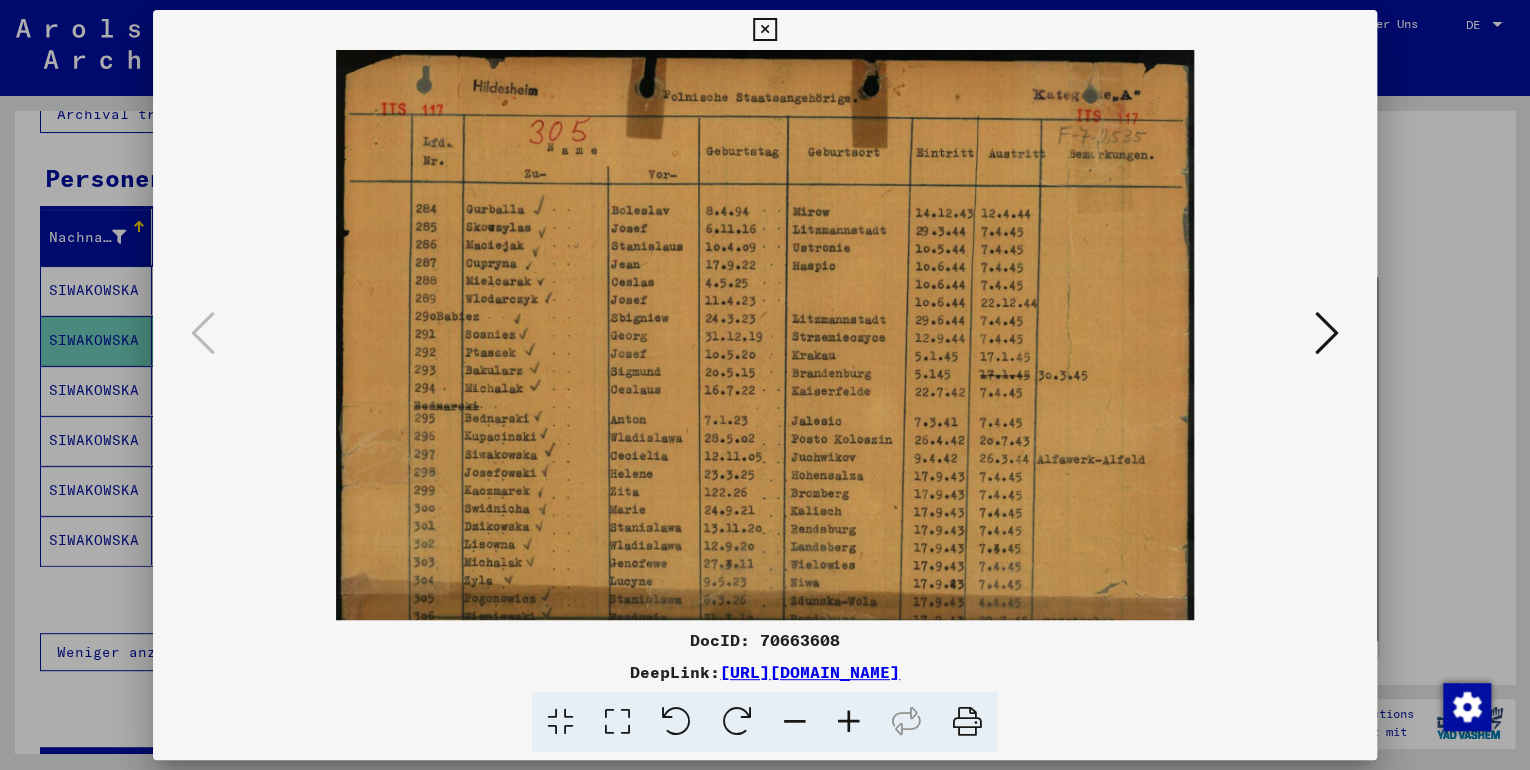 click at bounding box center [849, 722] 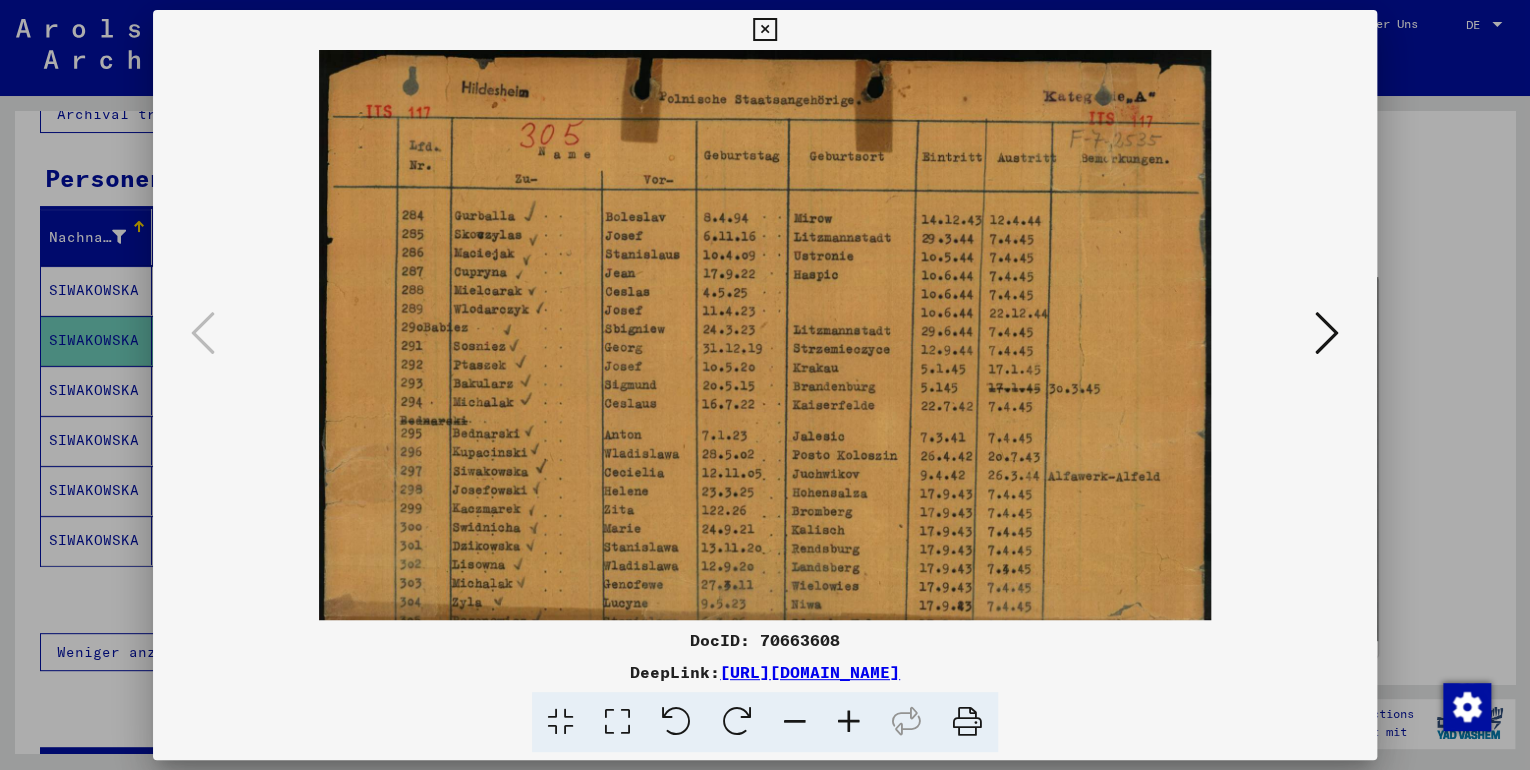 click at bounding box center [849, 722] 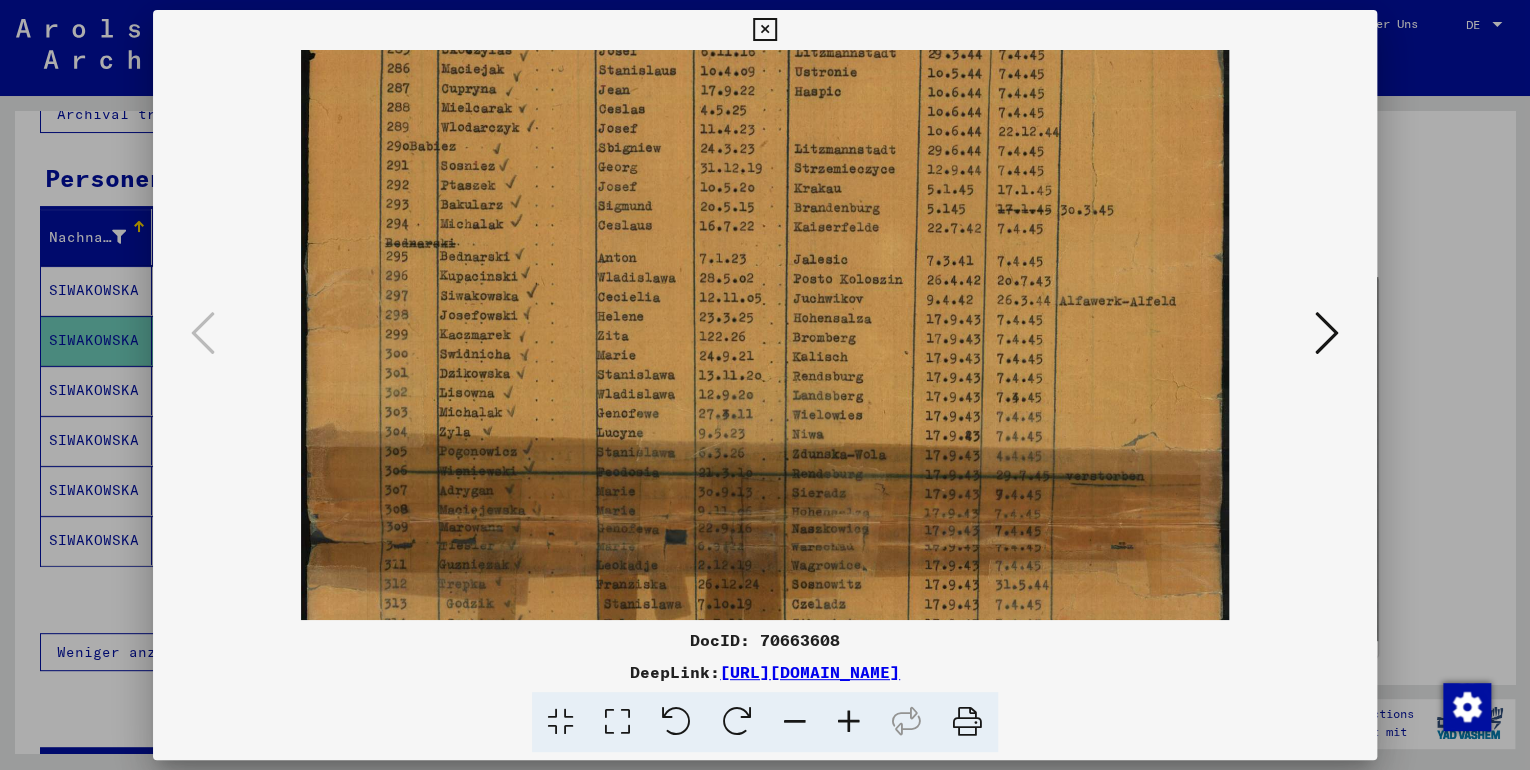 scroll, scrollTop: 203, scrollLeft: 0, axis: vertical 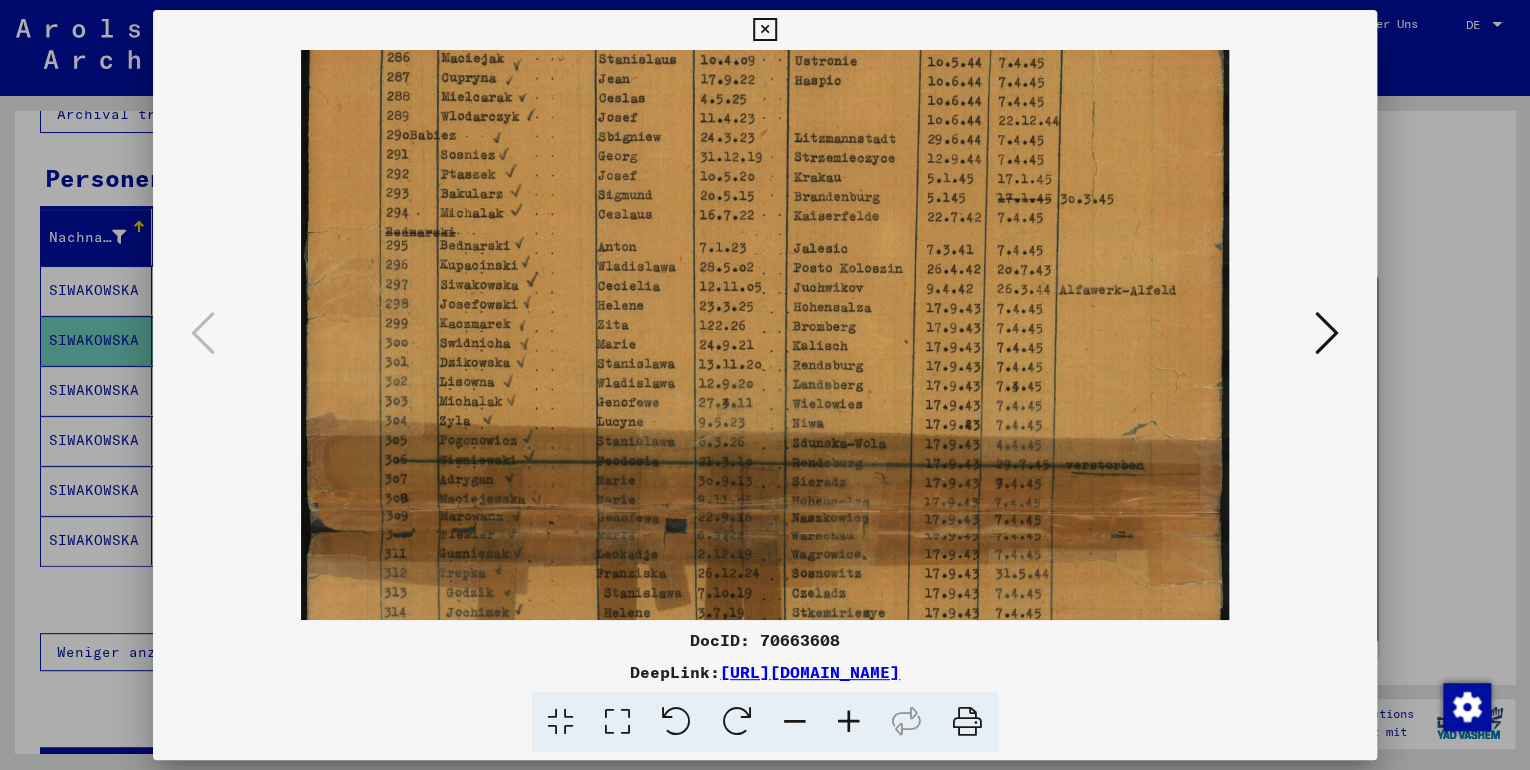 drag, startPoint x: 917, startPoint y: 556, endPoint x: 906, endPoint y: 353, distance: 203.2978 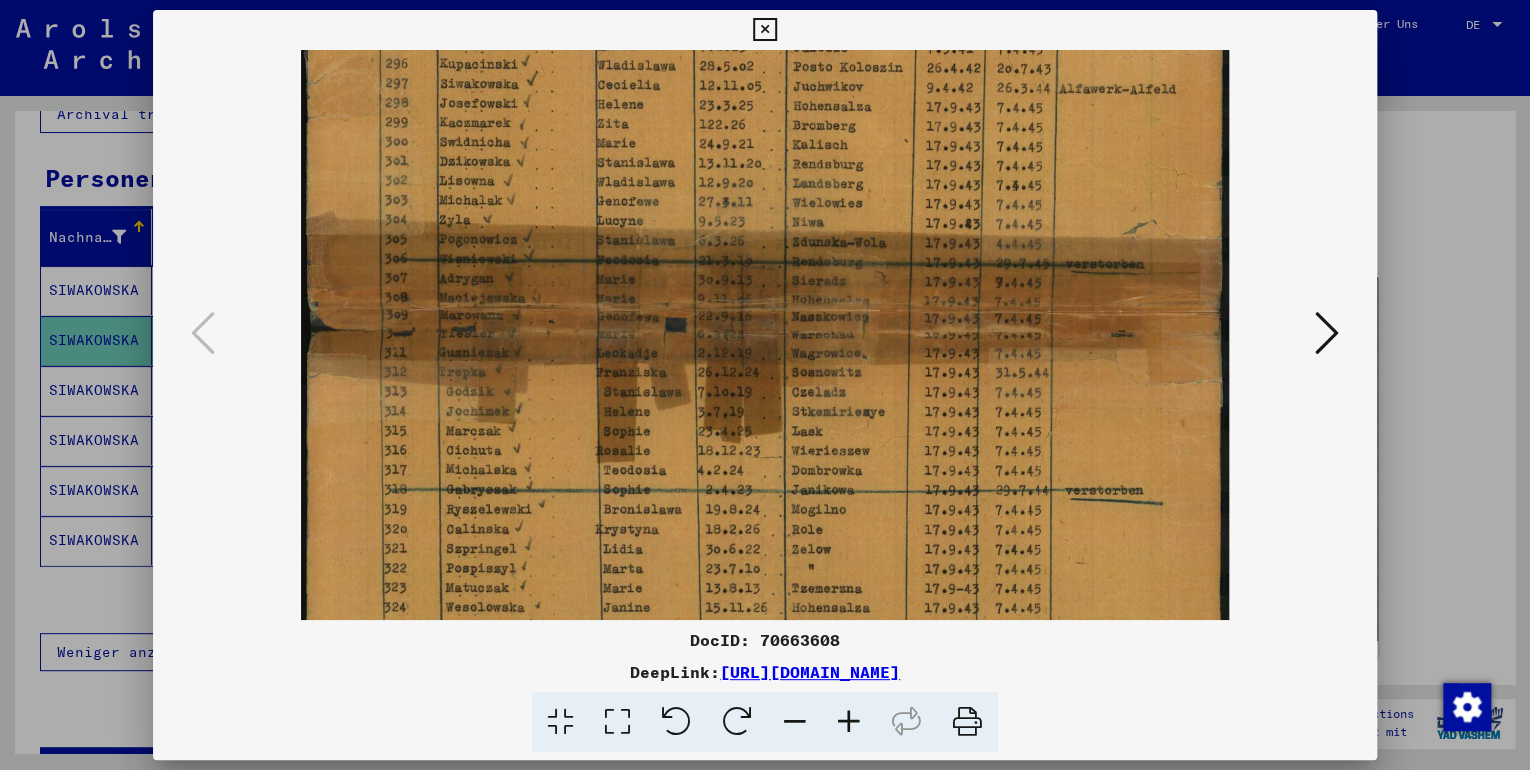 scroll, scrollTop: 428, scrollLeft: 0, axis: vertical 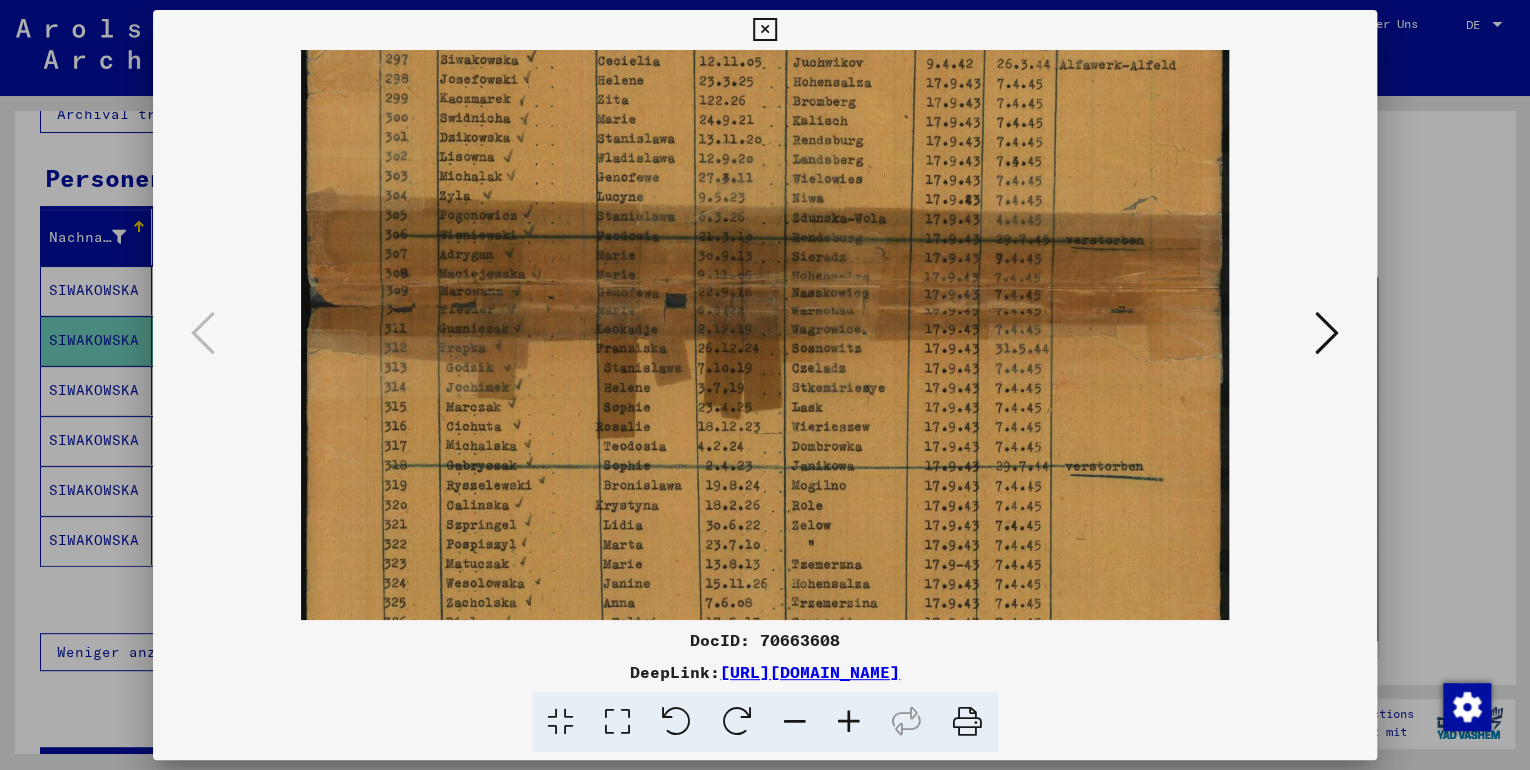 drag, startPoint x: 890, startPoint y: 548, endPoint x: 887, endPoint y: 324, distance: 224.0201 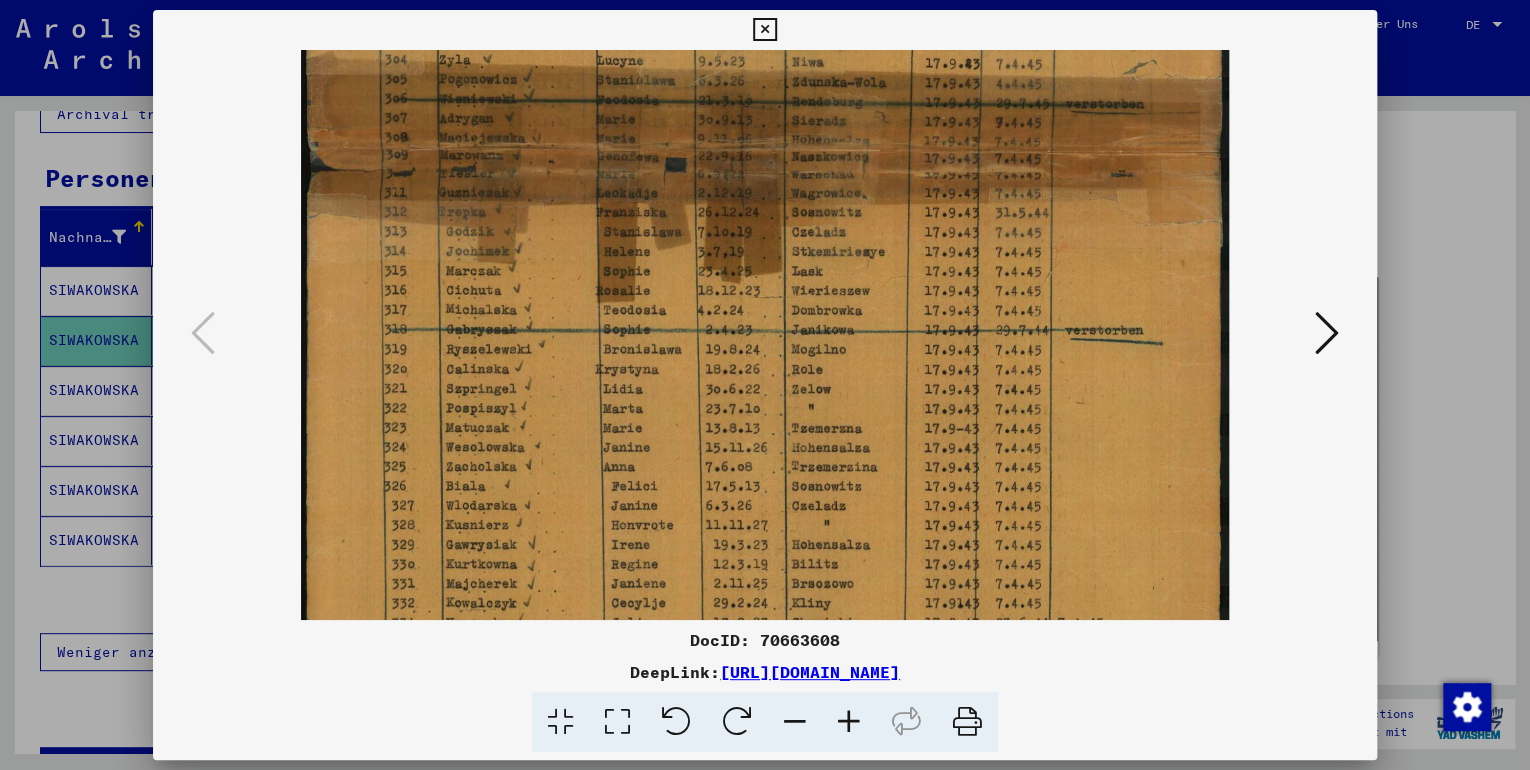 scroll, scrollTop: 676, scrollLeft: 0, axis: vertical 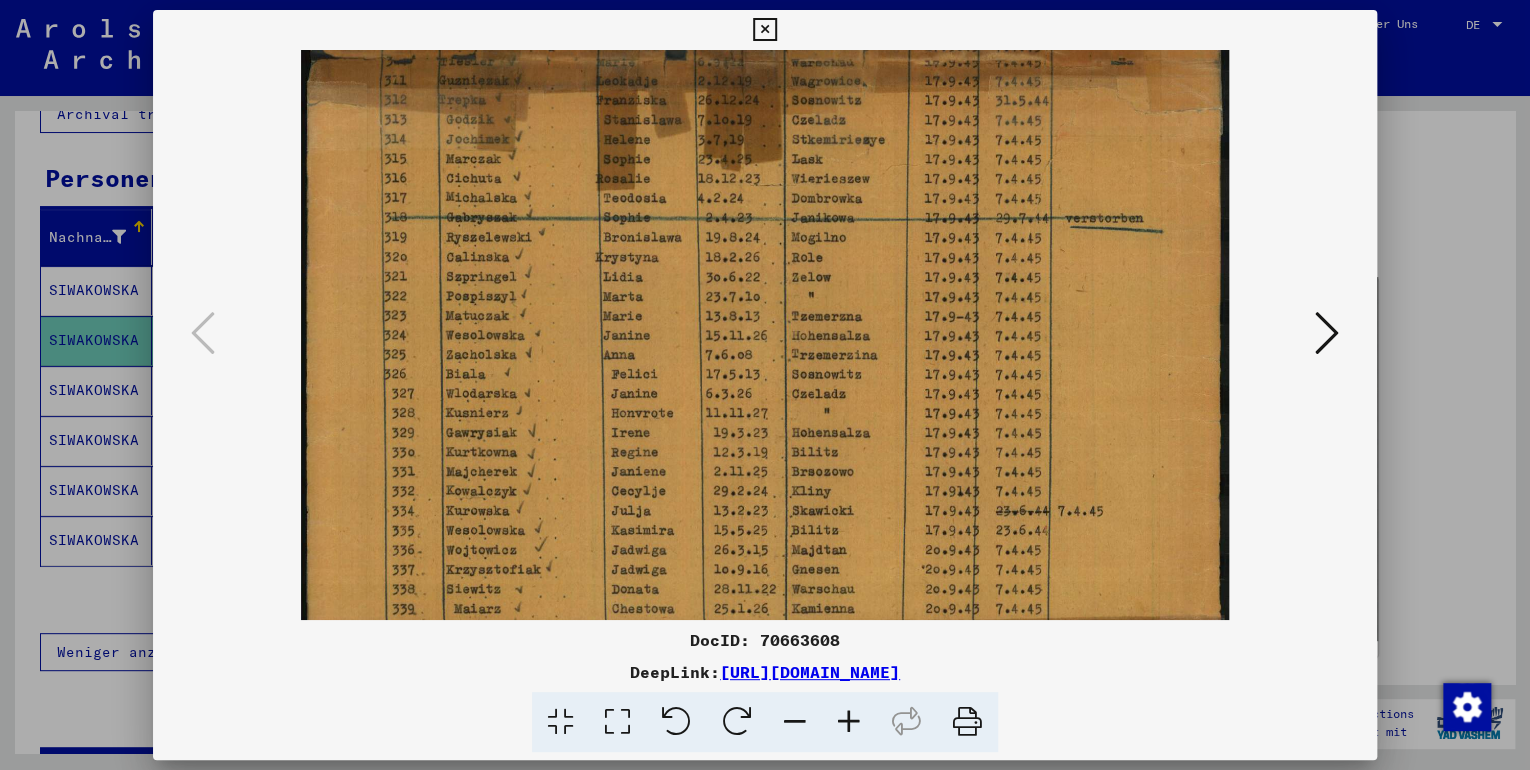 drag, startPoint x: 893, startPoint y: 561, endPoint x: 891, endPoint y: 316, distance: 245.00816 